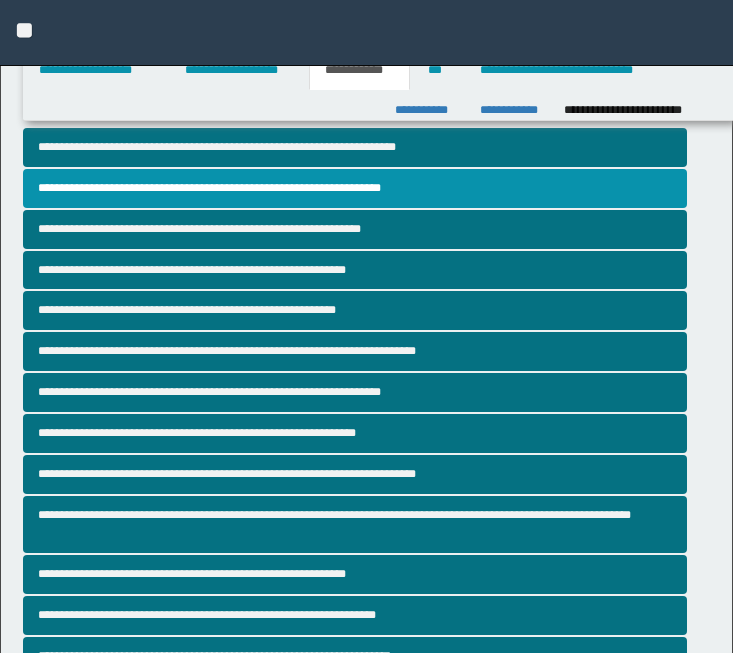 scroll, scrollTop: 4033, scrollLeft: 0, axis: vertical 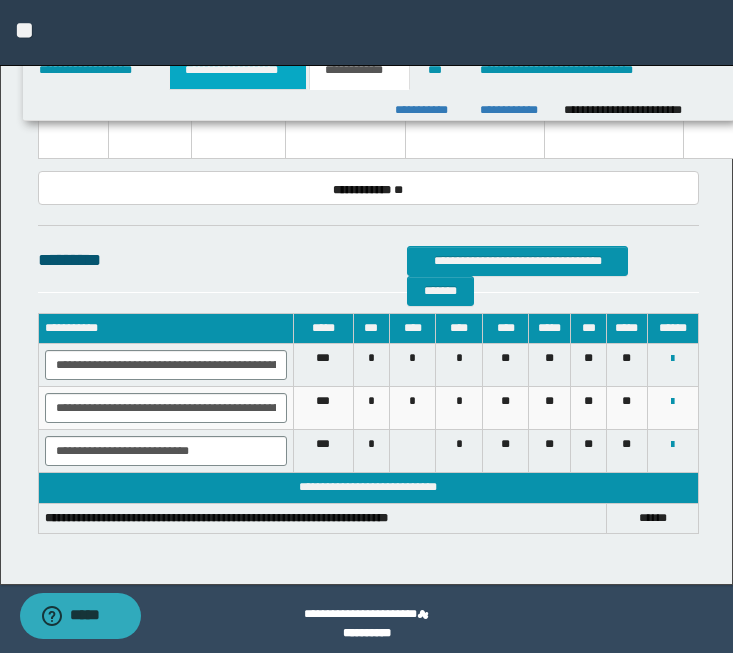 click on "**********" at bounding box center (238, 70) 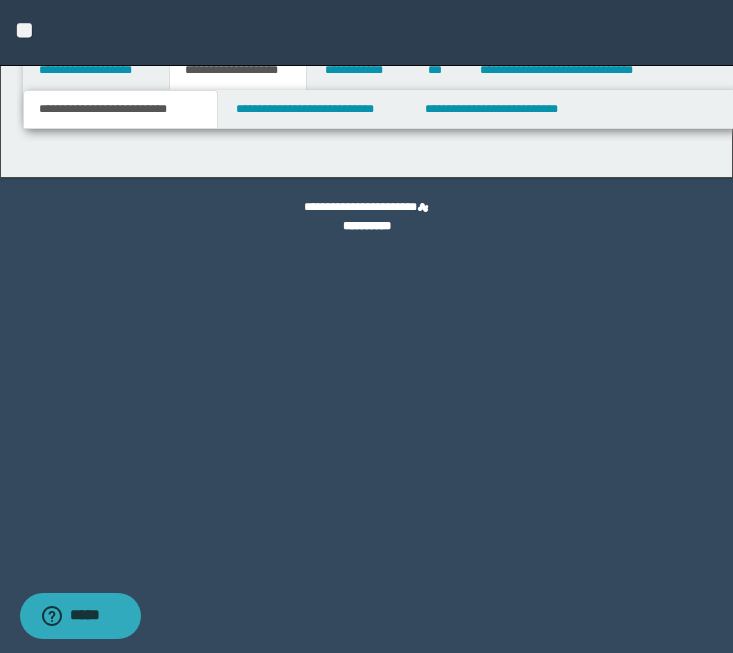 scroll, scrollTop: 0, scrollLeft: 0, axis: both 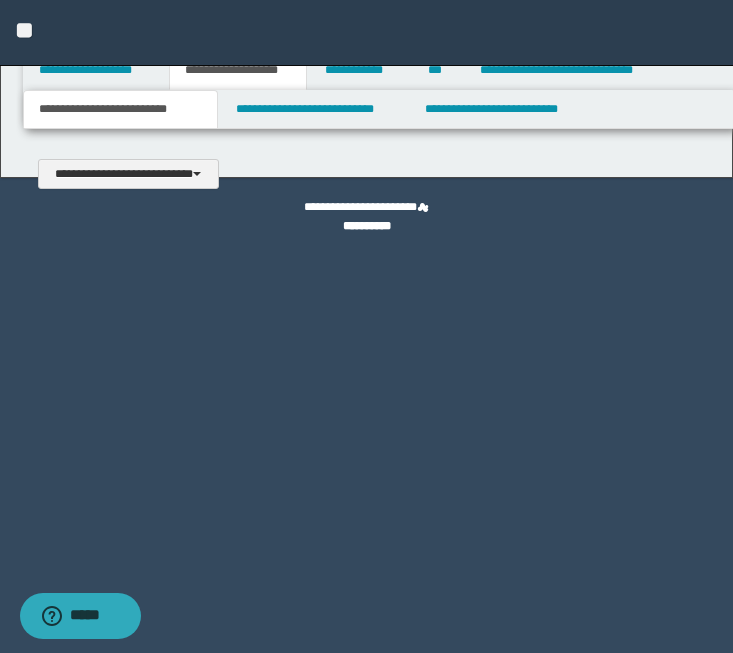 type 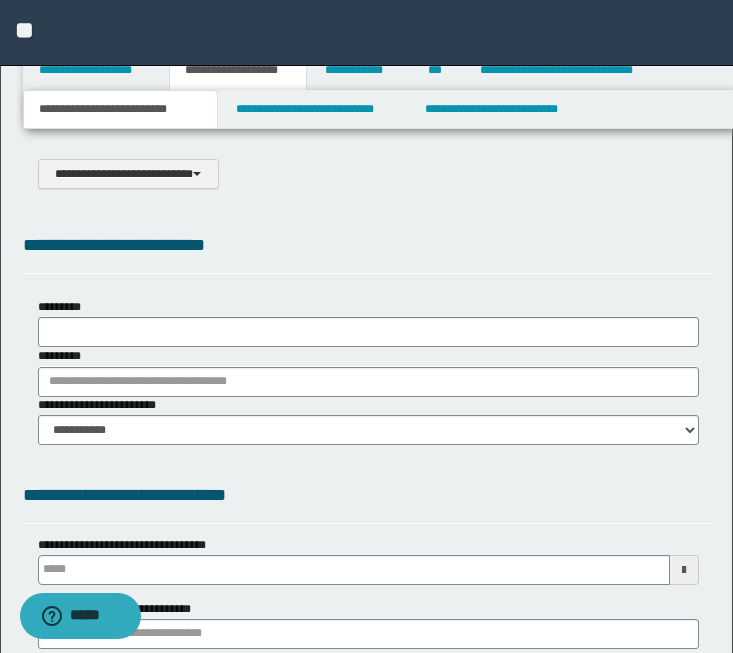 select on "*" 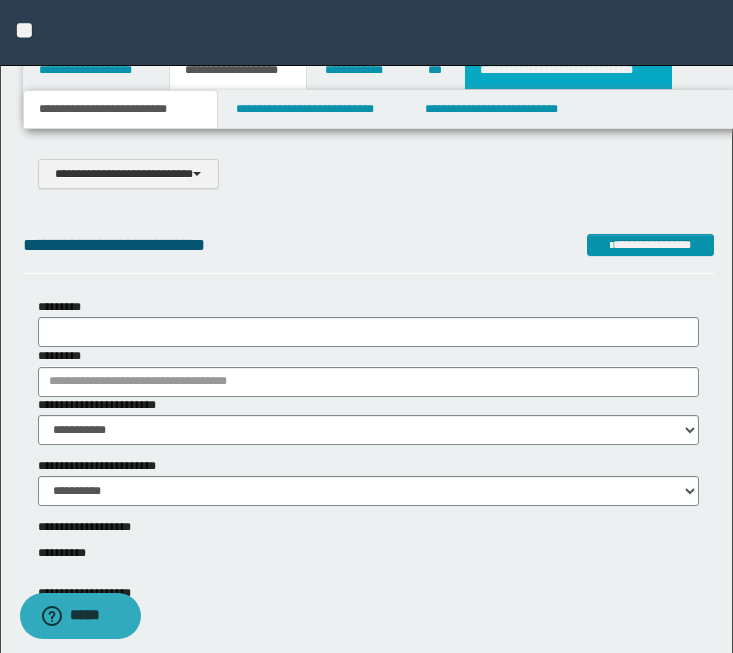 click on "**********" at bounding box center (568, 70) 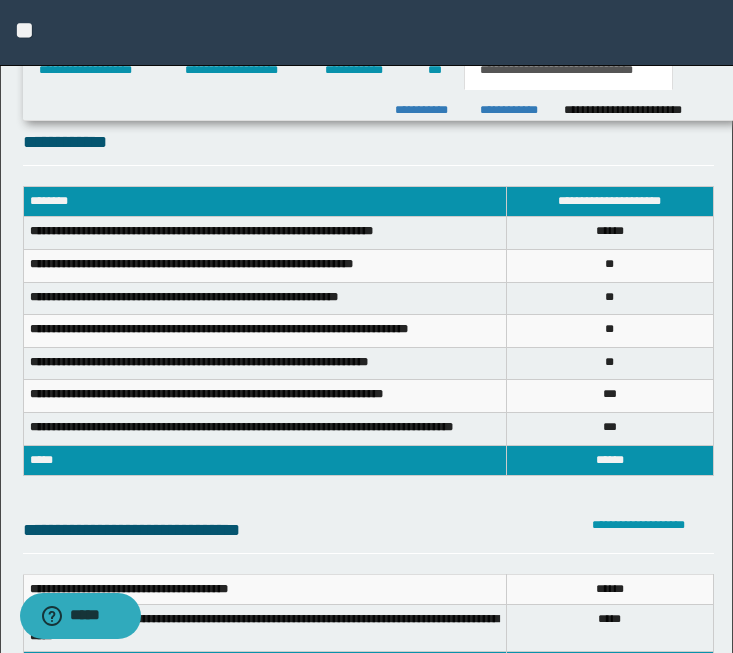 click on "**********" at bounding box center (366, 33) 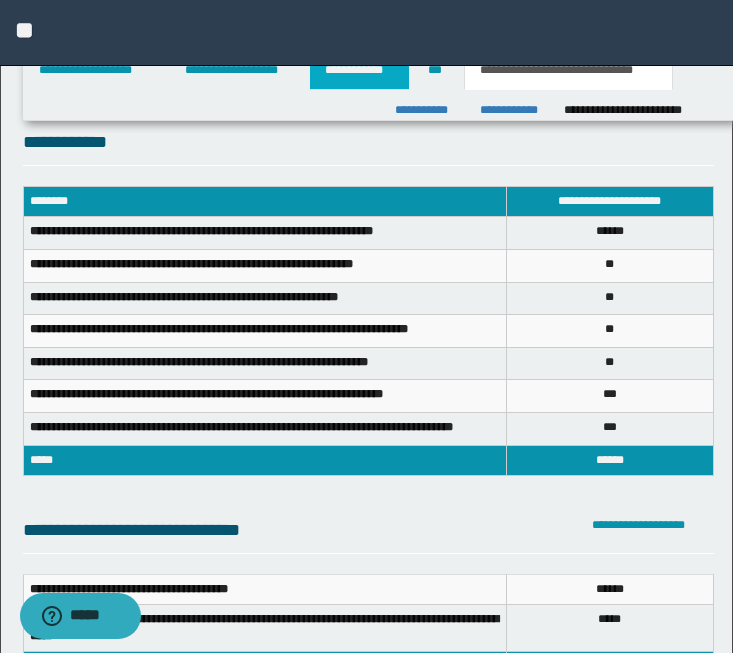 click on "**********" at bounding box center [359, 70] 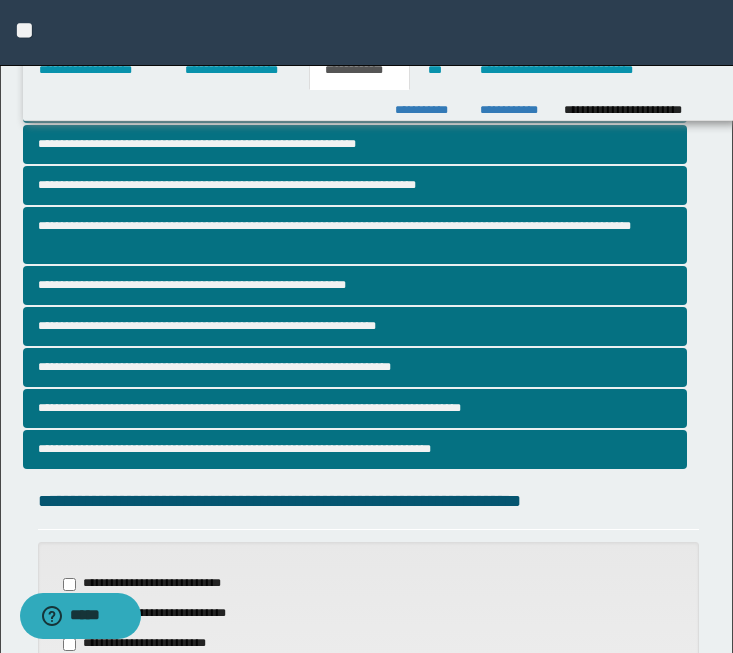 scroll, scrollTop: 352, scrollLeft: 0, axis: vertical 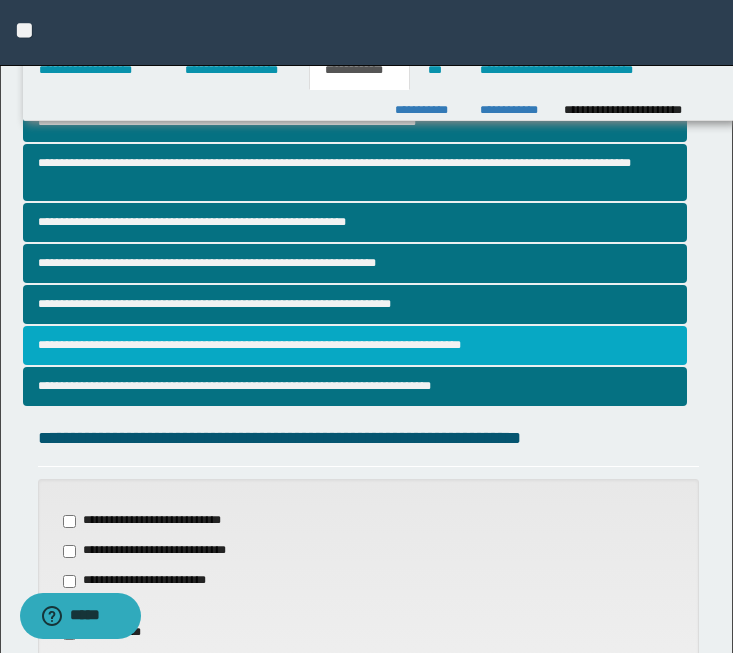 click on "**********" at bounding box center (355, 345) 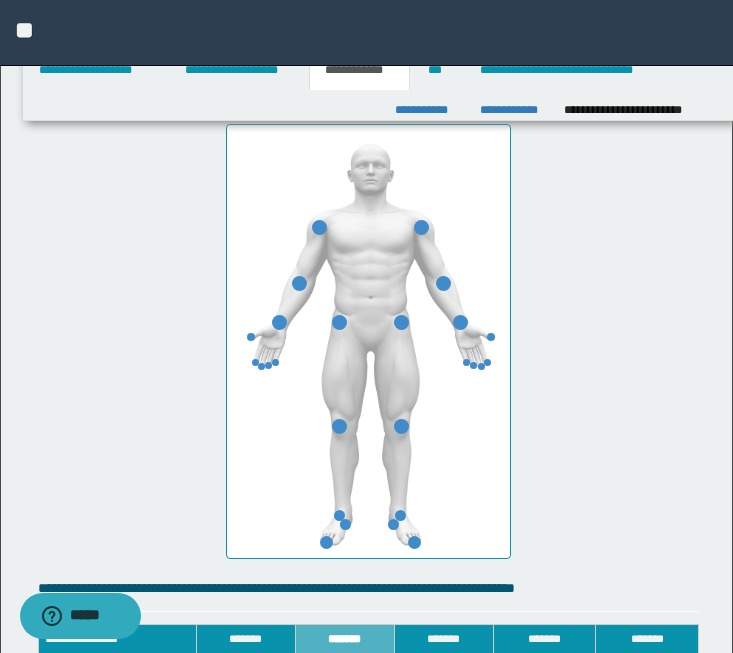 scroll, scrollTop: 2339, scrollLeft: 0, axis: vertical 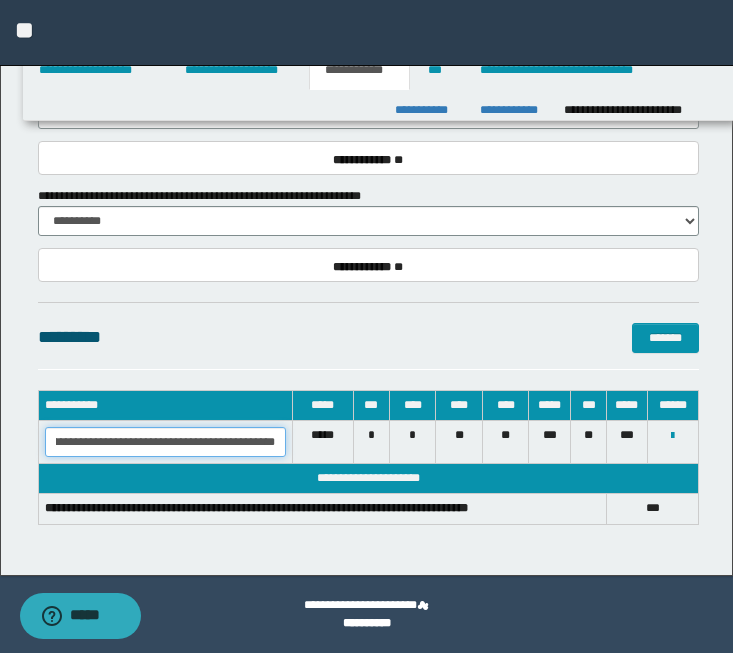 drag, startPoint x: 56, startPoint y: 440, endPoint x: 344, endPoint y: 448, distance: 288.11108 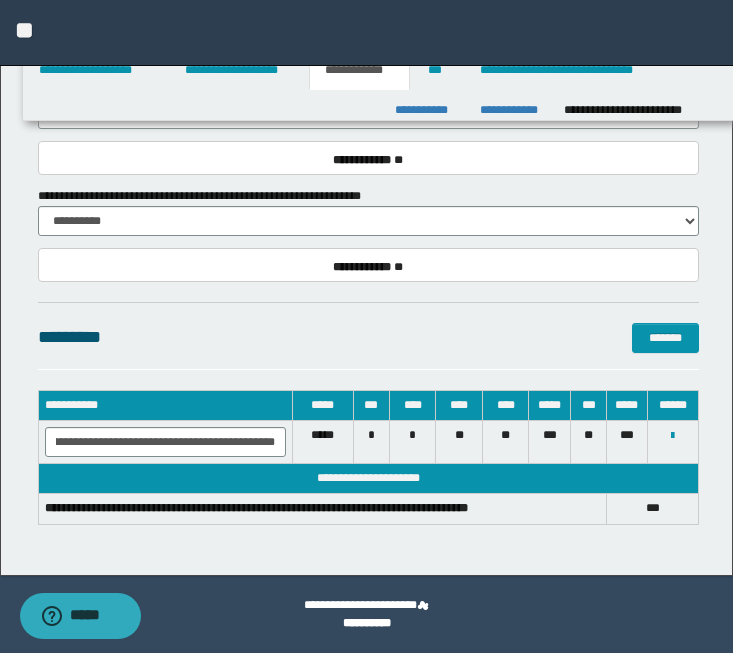scroll, scrollTop: 0, scrollLeft: 0, axis: both 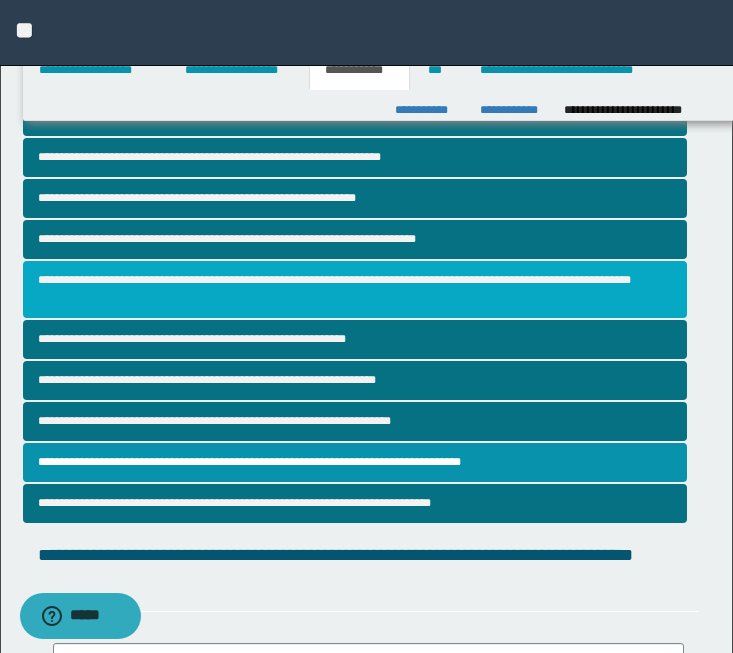 click on "**********" at bounding box center [355, 290] 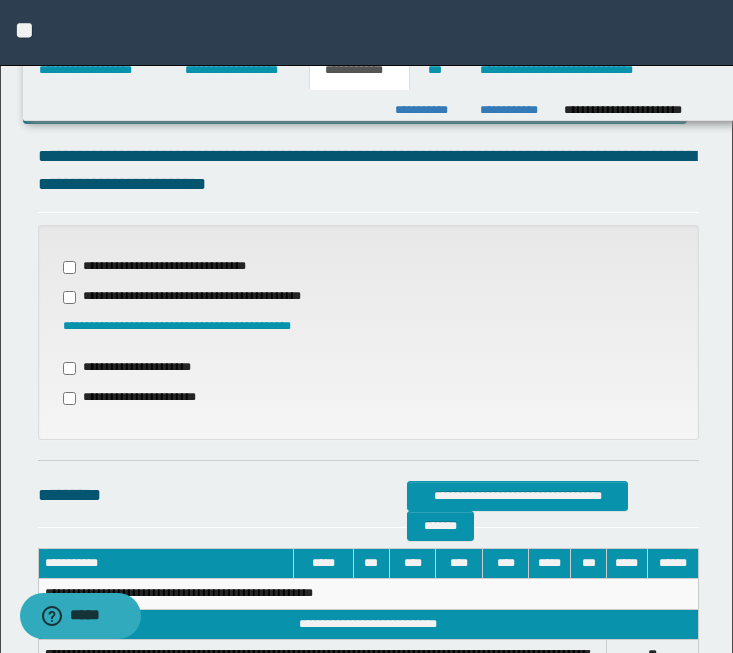 scroll, scrollTop: 628, scrollLeft: 0, axis: vertical 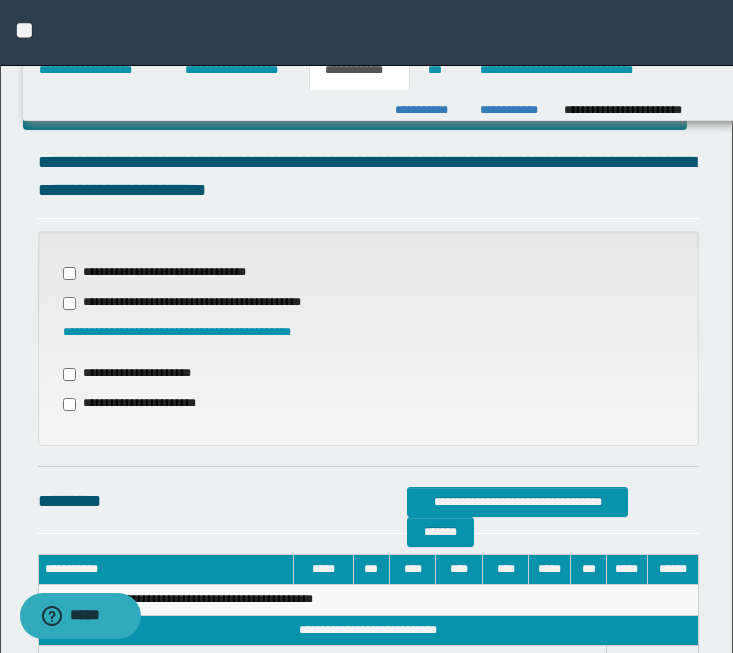 click on "**********" at bounding box center (191, 303) 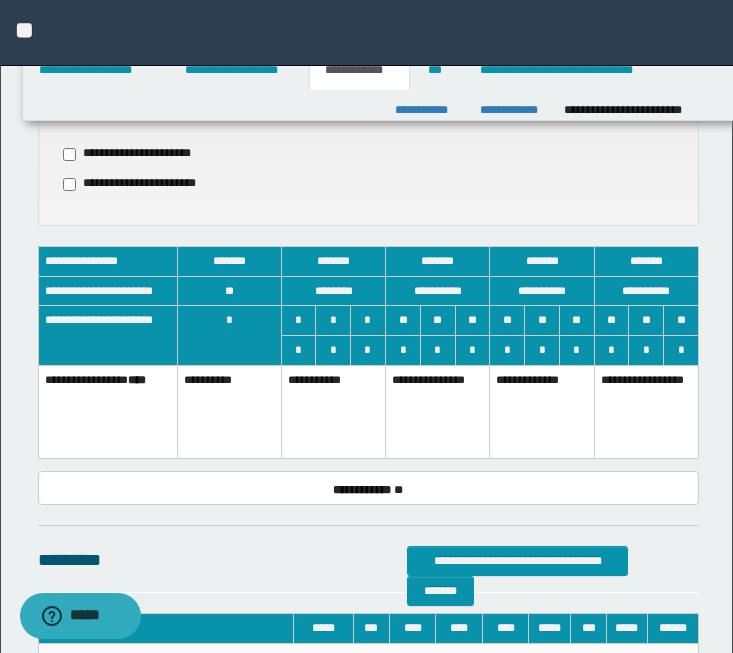 scroll, scrollTop: 849, scrollLeft: 0, axis: vertical 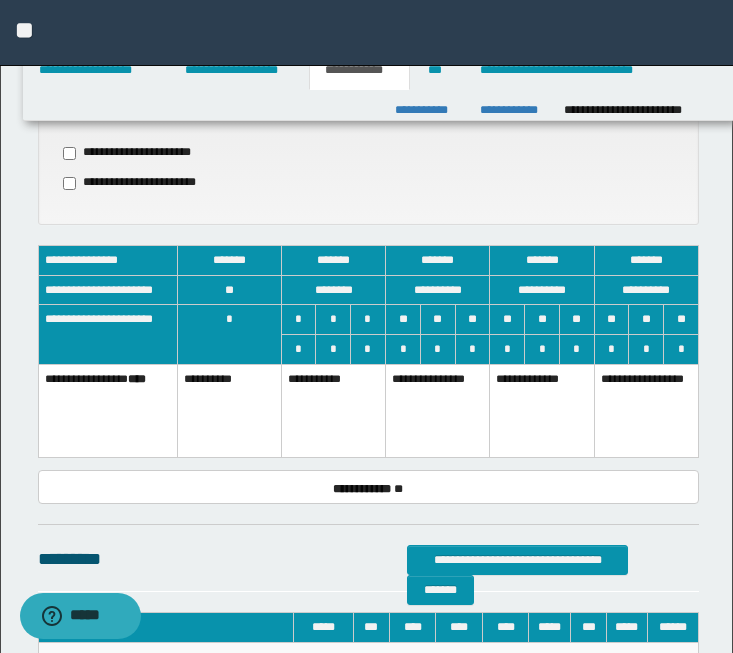 click on "**********" at bounding box center (333, 410) 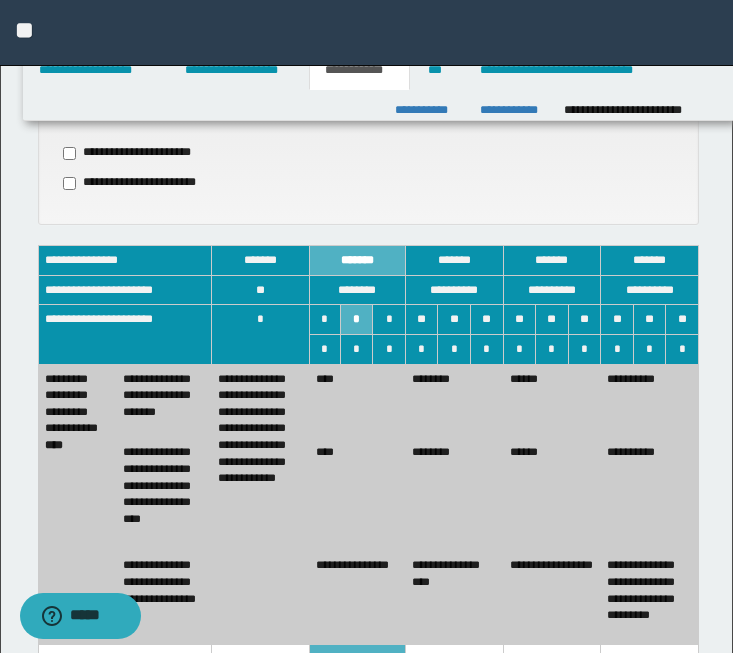 click on "**********" at bounding box center [260, 504] 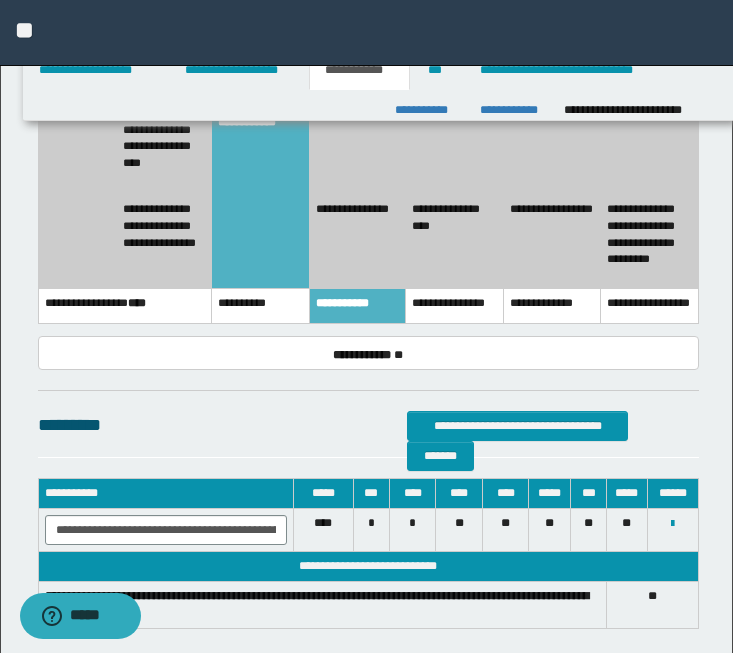 scroll, scrollTop: 1310, scrollLeft: 0, axis: vertical 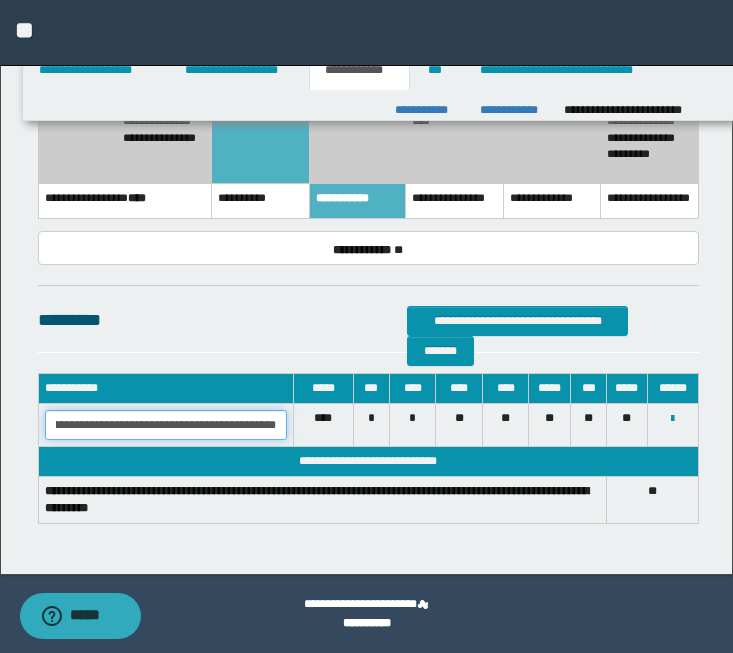 drag, startPoint x: 53, startPoint y: 426, endPoint x: 351, endPoint y: 426, distance: 298 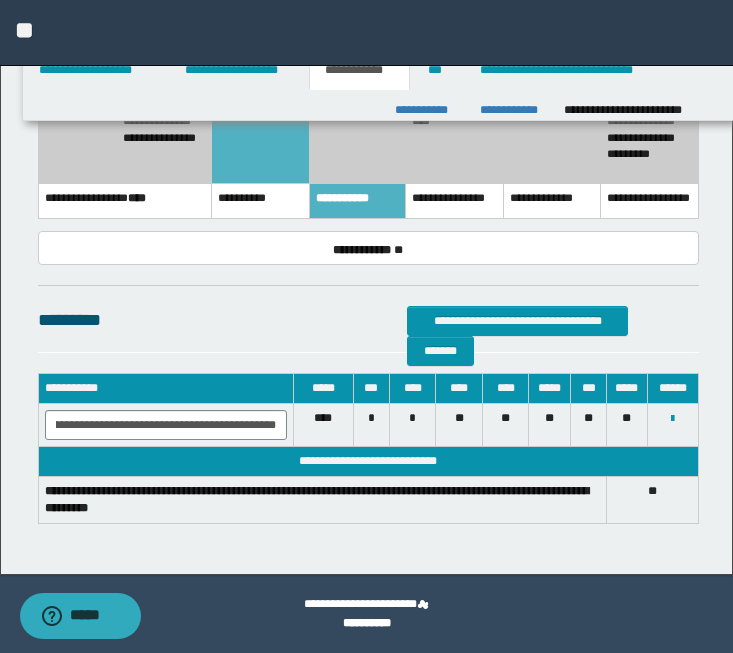 scroll, scrollTop: 0, scrollLeft: 0, axis: both 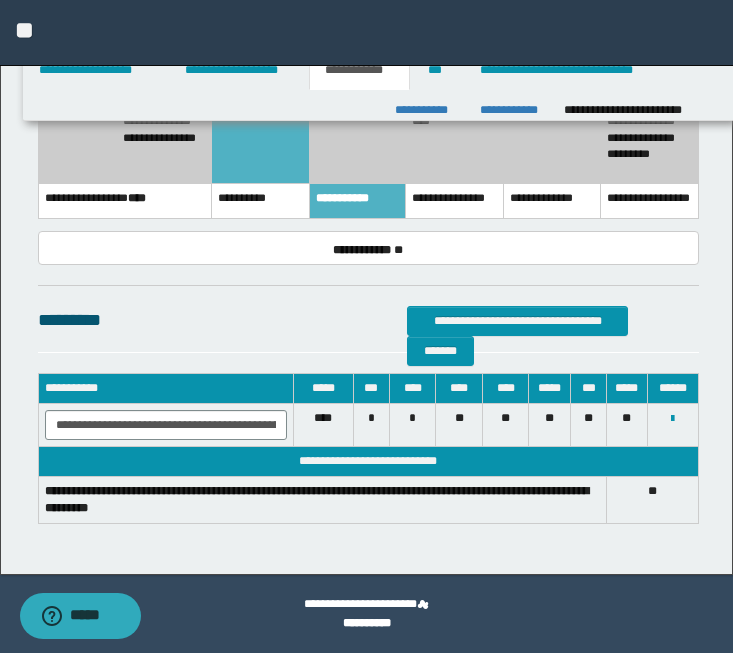 click on "**********" at bounding box center [366, 33] 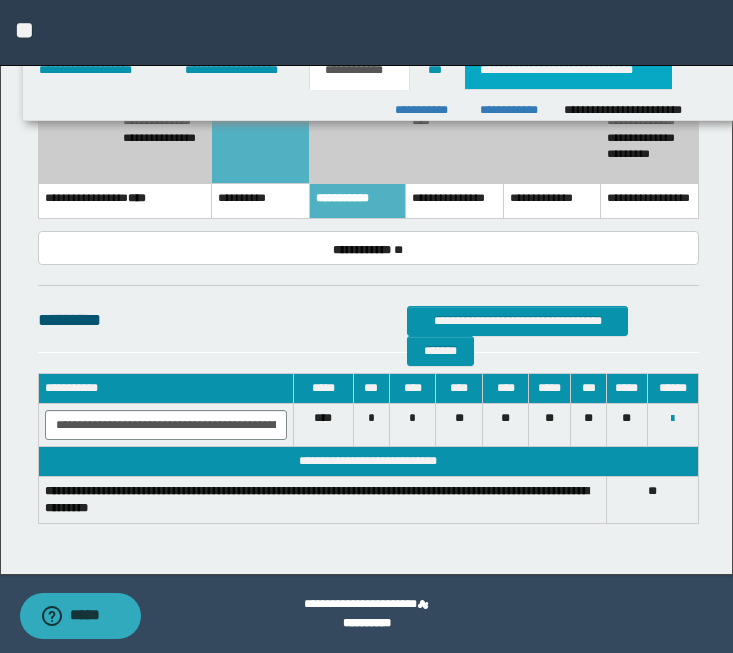 click on "**********" at bounding box center [568, 70] 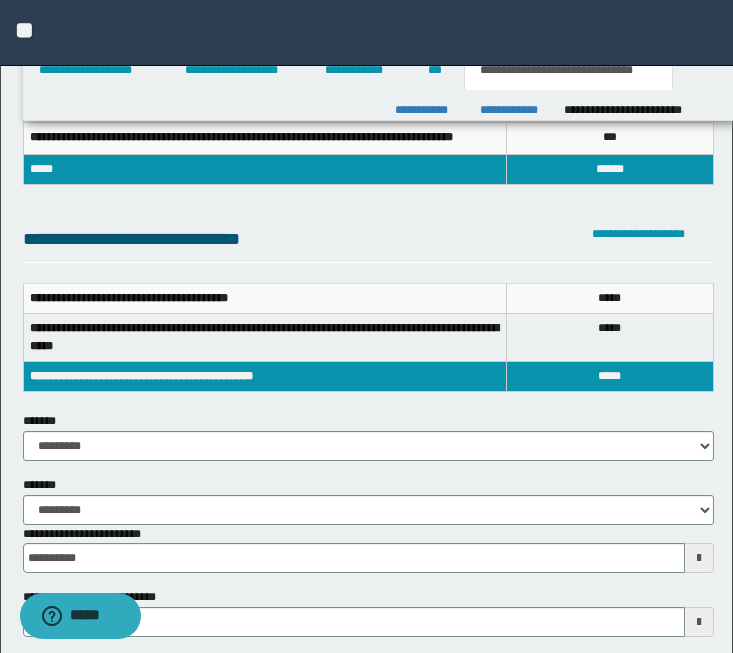 scroll, scrollTop: 0, scrollLeft: 0, axis: both 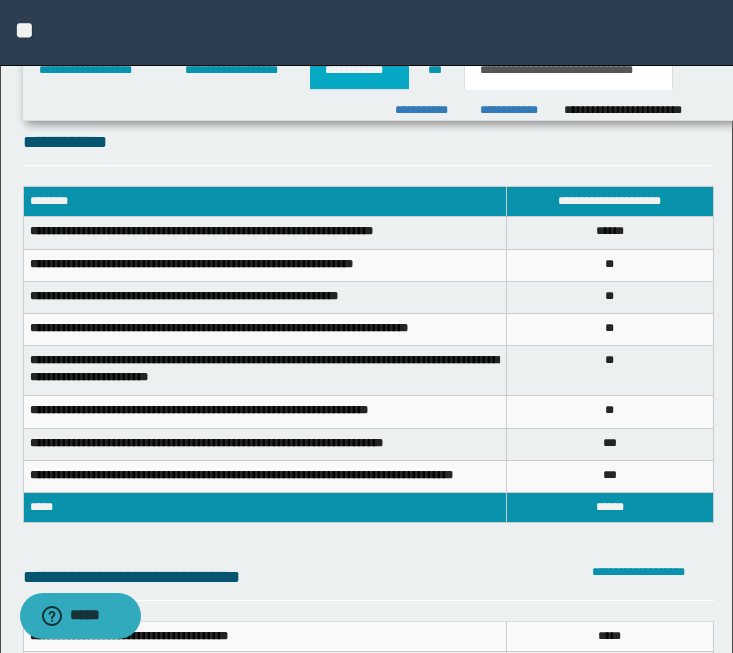 click on "**********" at bounding box center [359, 70] 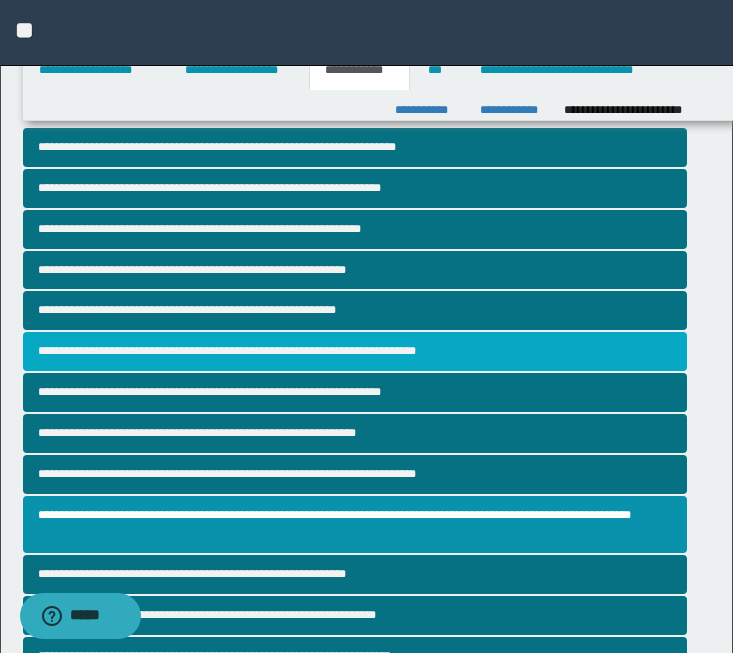 scroll, scrollTop: 1310, scrollLeft: 0, axis: vertical 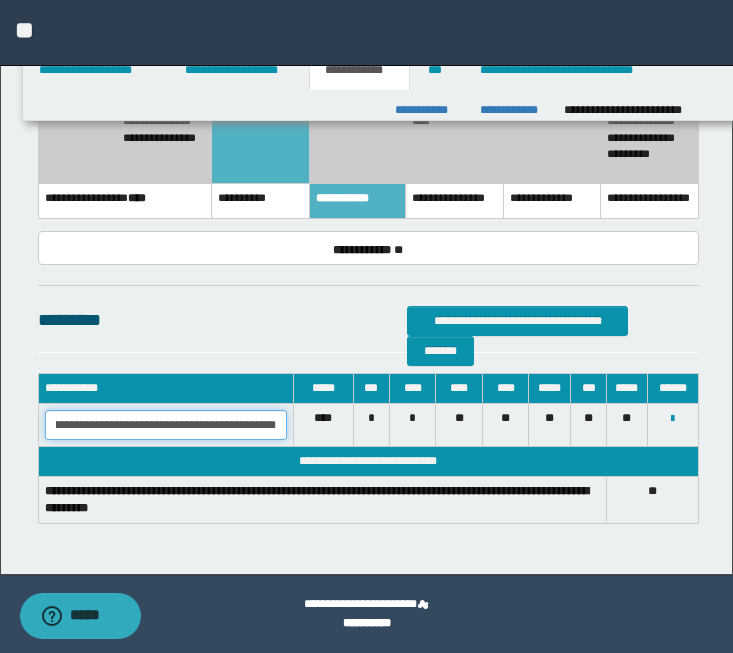 drag, startPoint x: 160, startPoint y: 422, endPoint x: 380, endPoint y: 453, distance: 222.17336 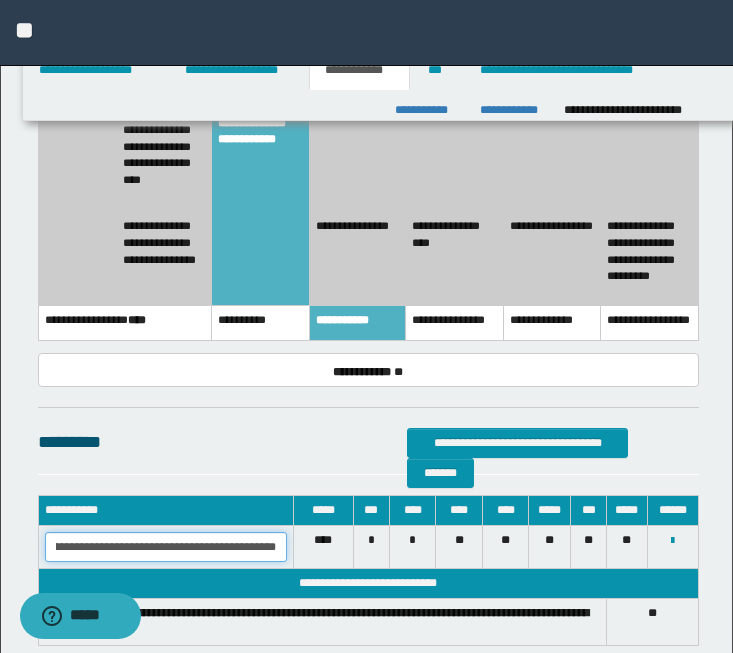 scroll, scrollTop: 1310, scrollLeft: 0, axis: vertical 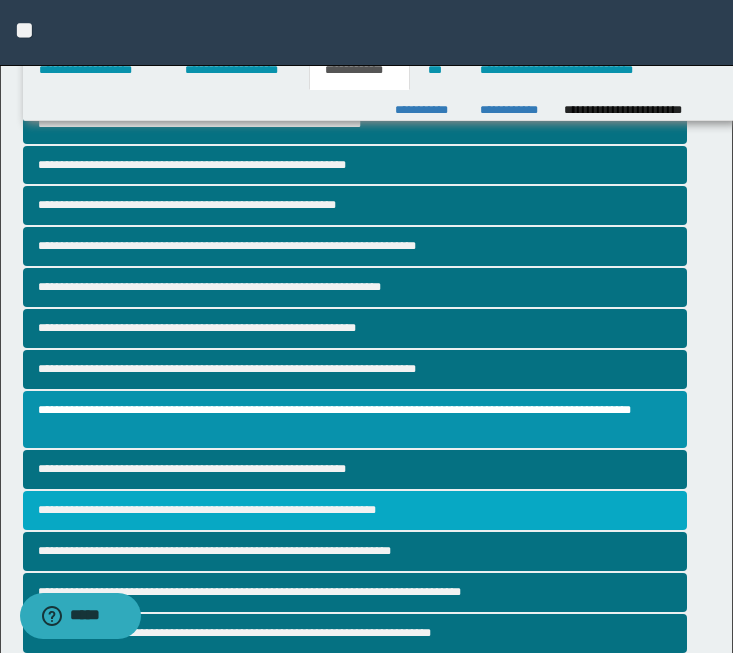 click on "**********" at bounding box center [355, 510] 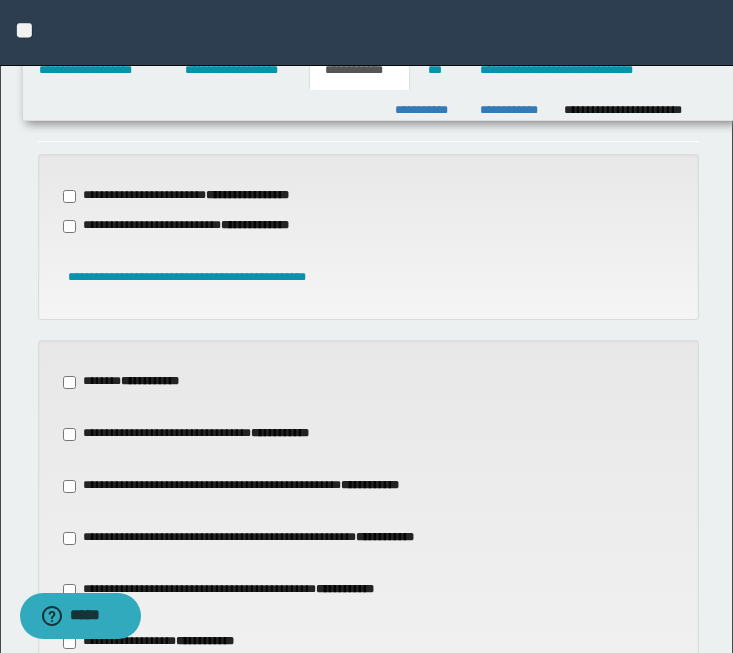 scroll, scrollTop: 1474, scrollLeft: 0, axis: vertical 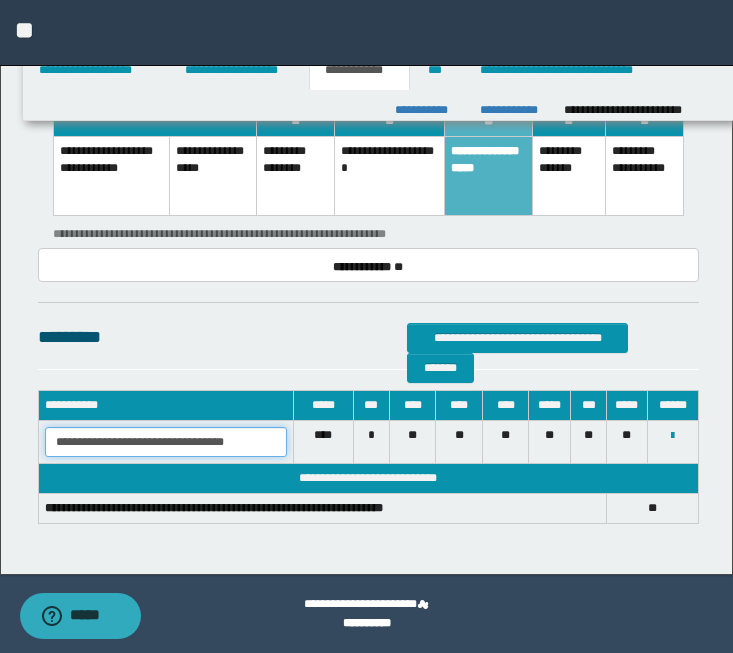 drag, startPoint x: 53, startPoint y: 437, endPoint x: 290, endPoint y: 448, distance: 237.25514 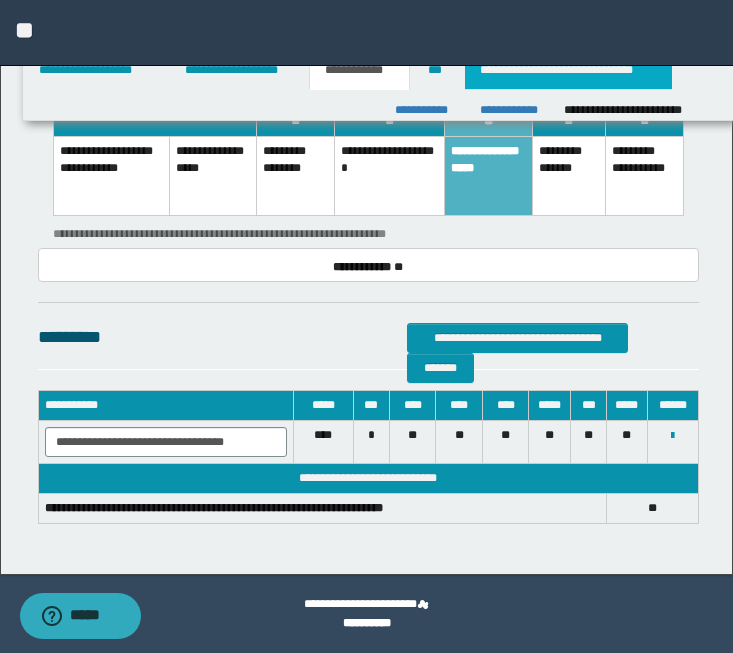 click on "**********" at bounding box center [568, 70] 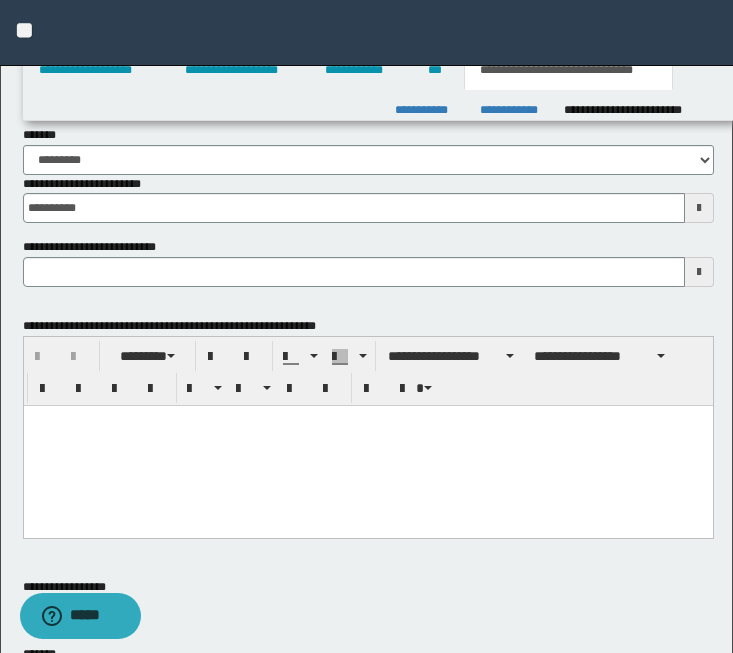 scroll, scrollTop: 0, scrollLeft: 0, axis: both 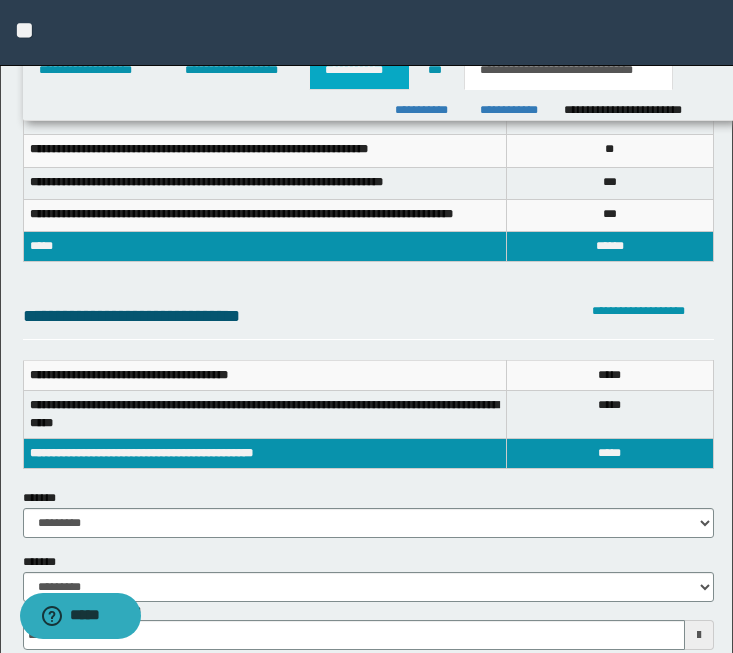 click on "**********" at bounding box center (359, 70) 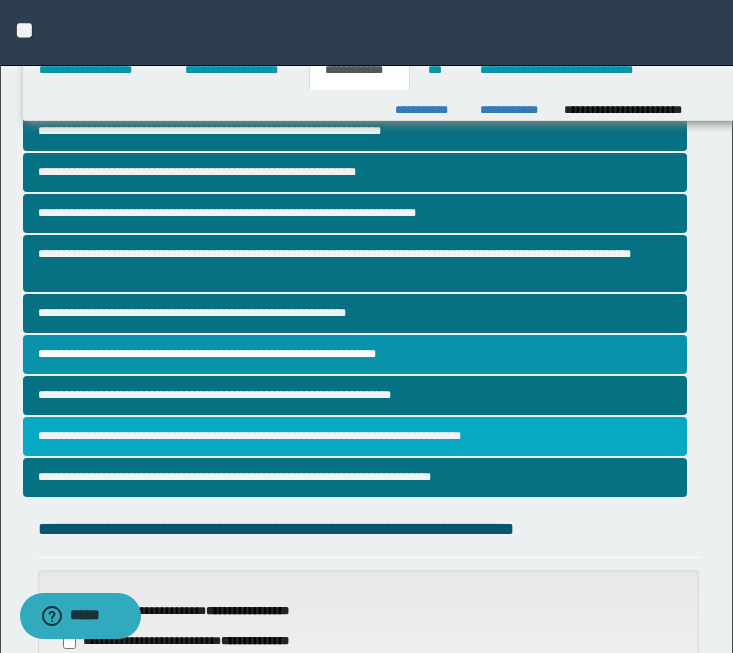 click on "**********" at bounding box center [355, 436] 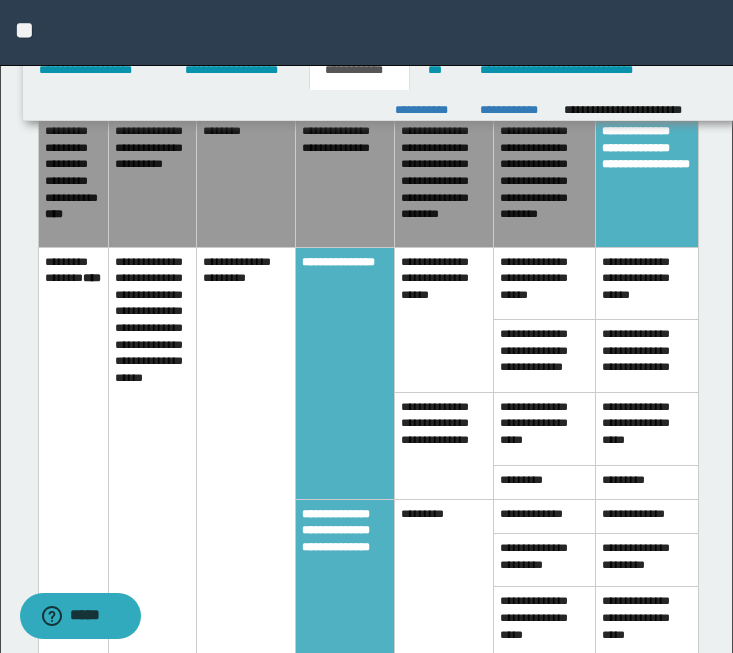 scroll, scrollTop: 1573, scrollLeft: 0, axis: vertical 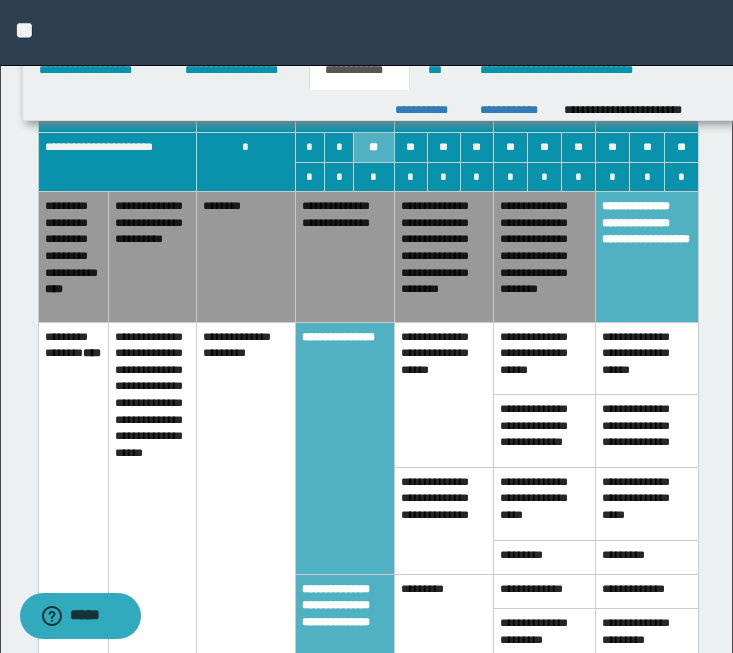 click on "**********" at bounding box center (647, 257) 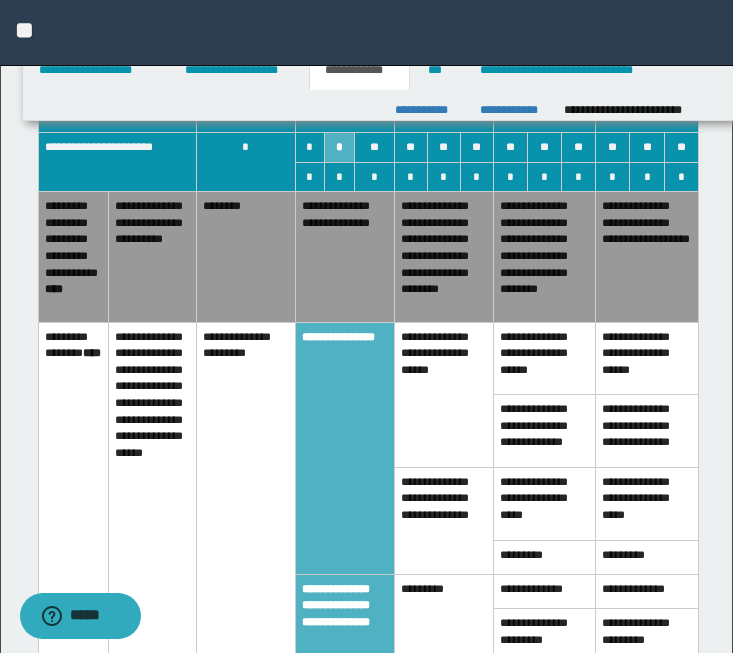 click on "**********" at bounding box center (344, 448) 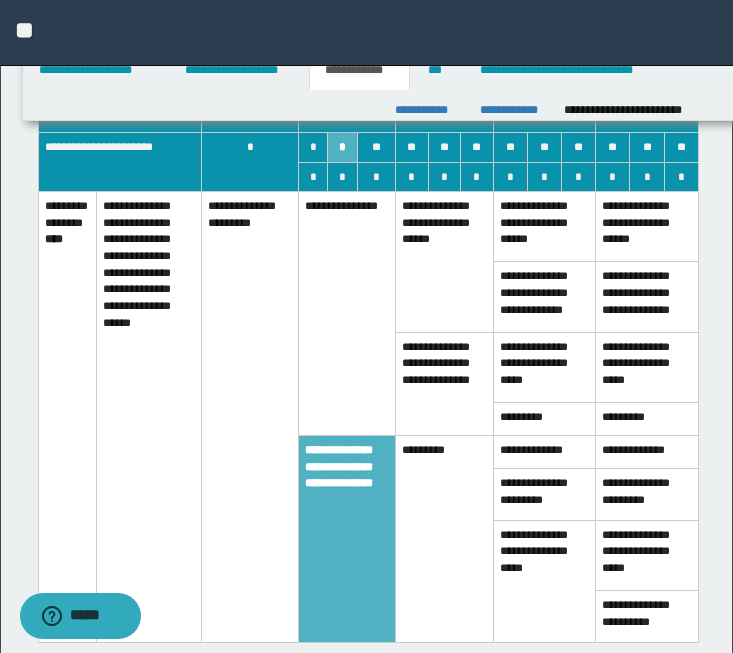 click on "**********" at bounding box center [347, 538] 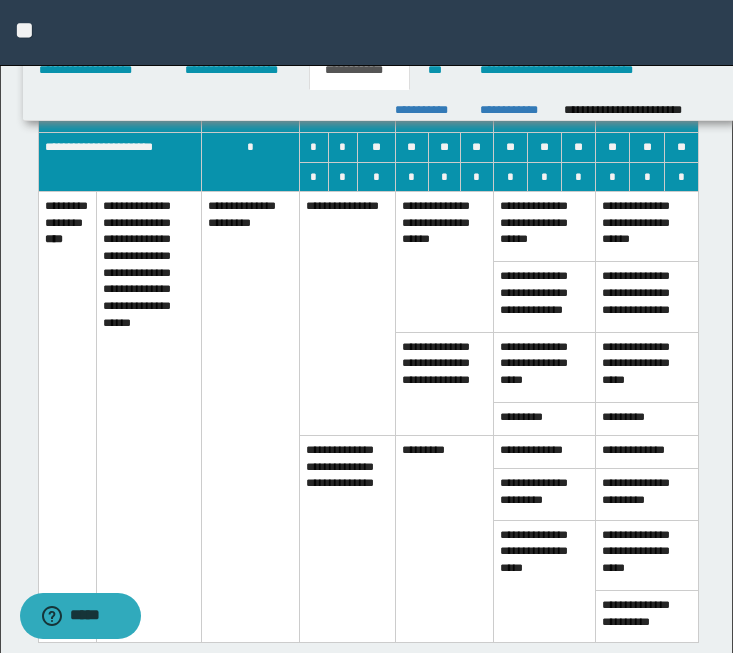 click on "**********" at bounding box center [444, 383] 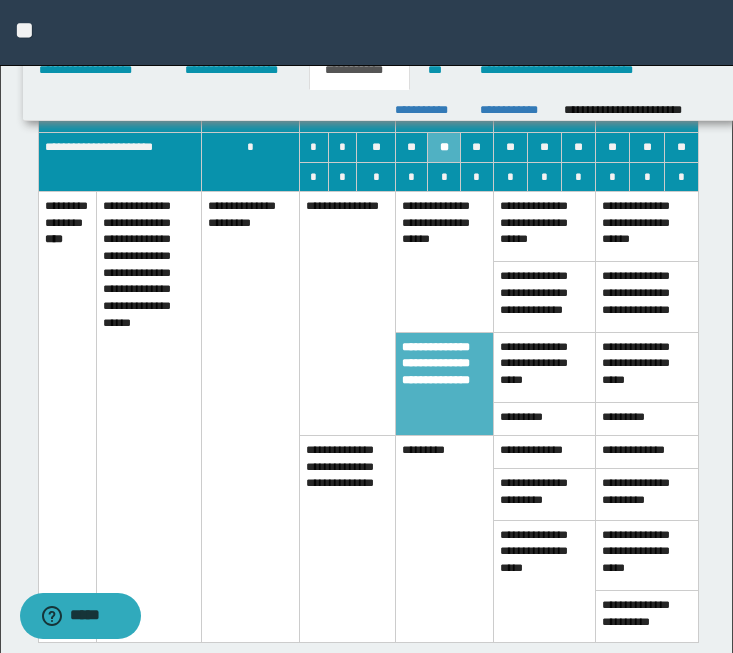 click on "**********" at bounding box center (444, 262) 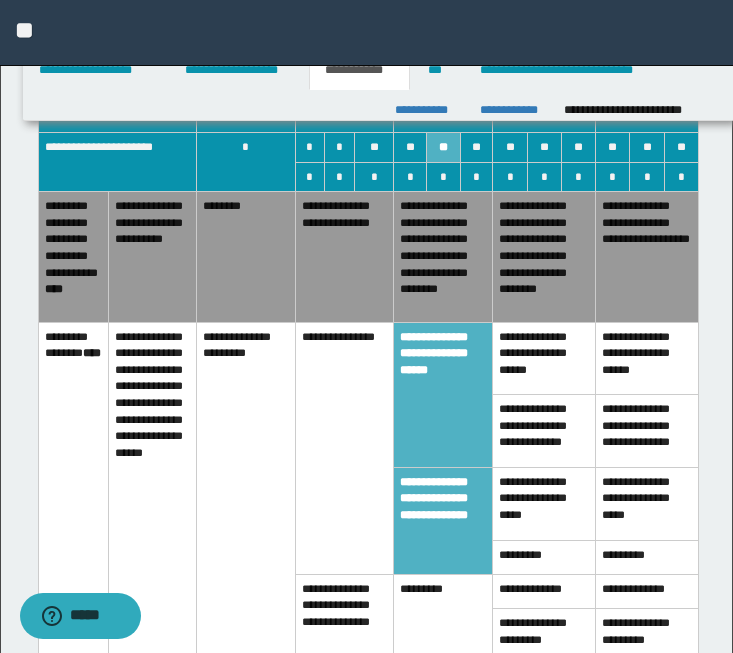 click on "**********" at bounding box center (443, 257) 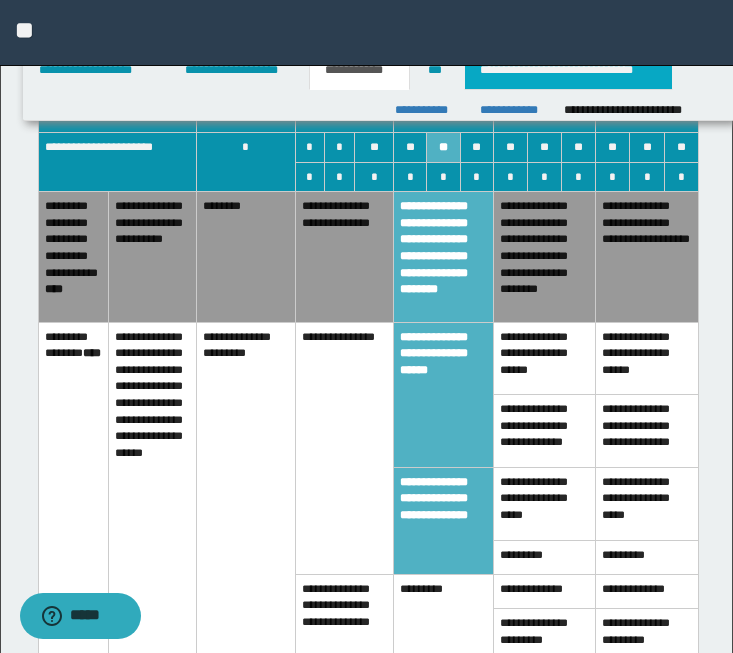 click on "**********" at bounding box center (568, 70) 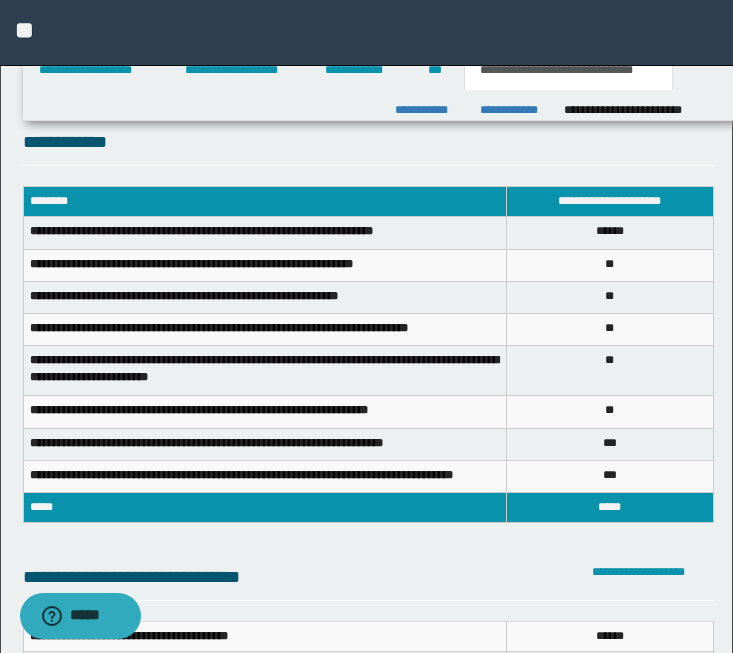 scroll, scrollTop: 405, scrollLeft: 0, axis: vertical 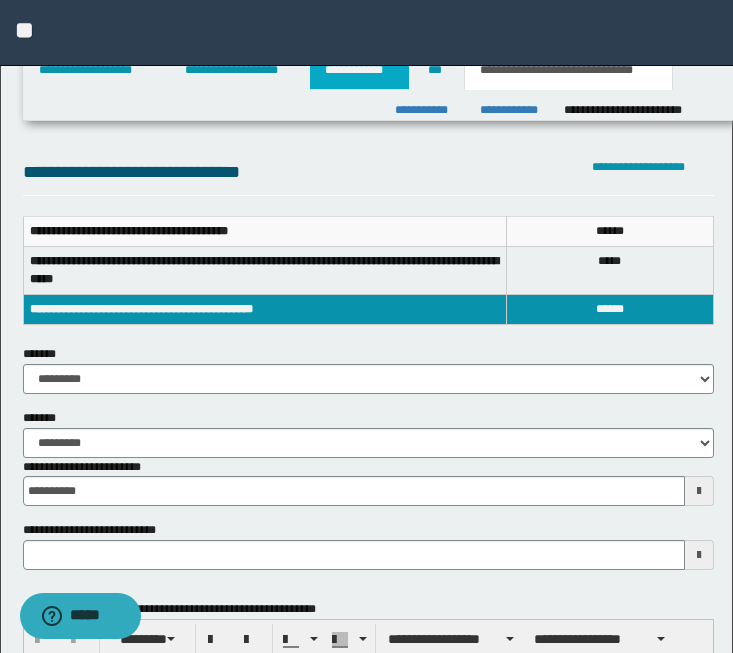 click on "**********" at bounding box center (359, 70) 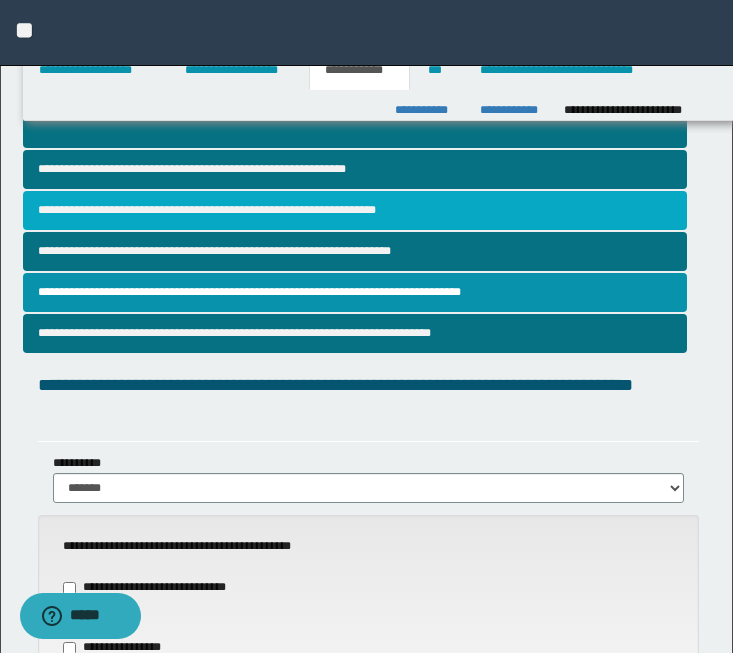 scroll, scrollTop: 0, scrollLeft: 0, axis: both 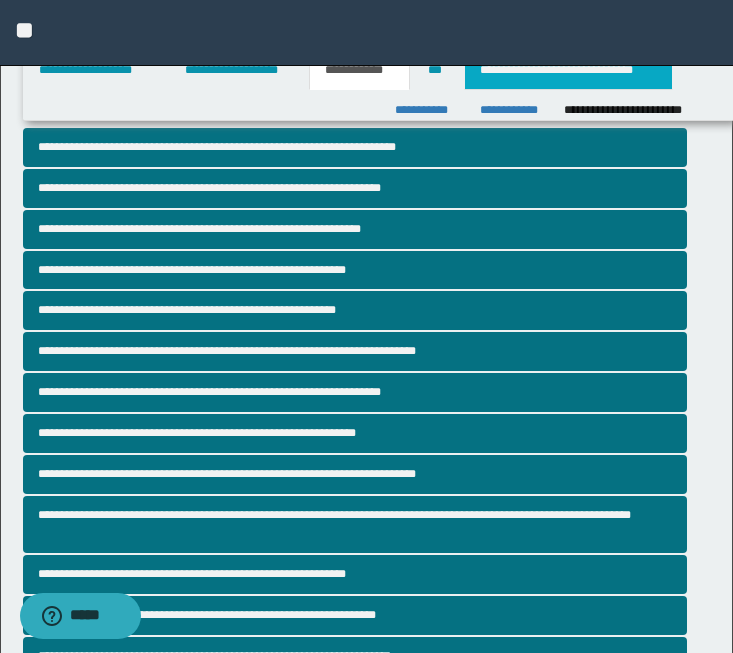 click on "**********" at bounding box center (568, 70) 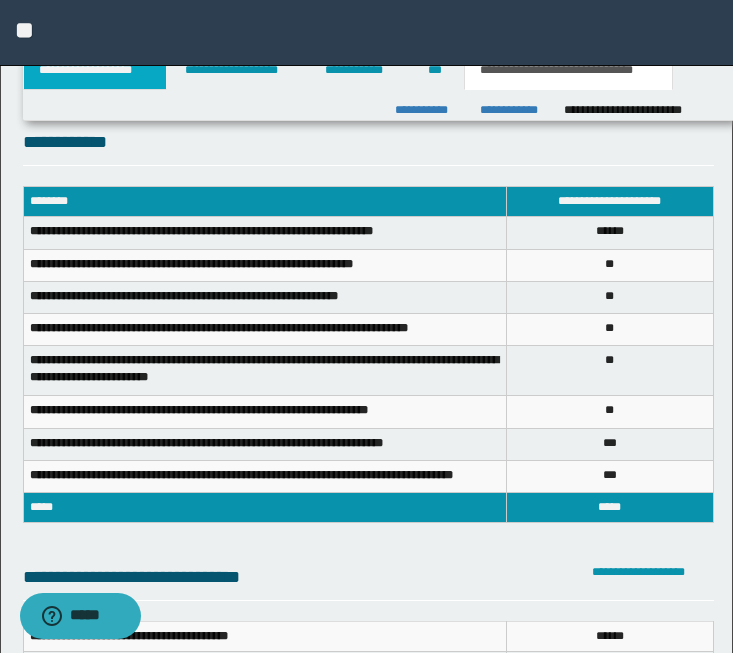 click on "**********" at bounding box center [95, 70] 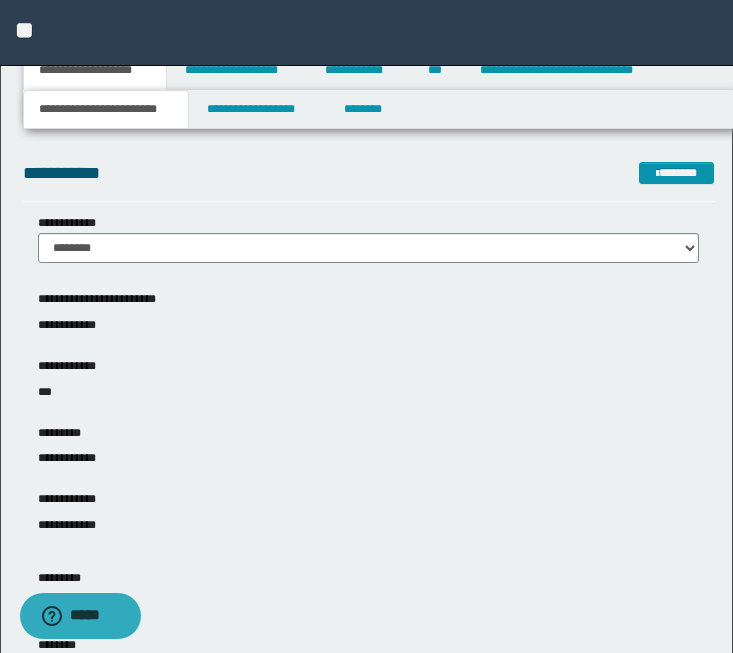 click on "**********" at bounding box center [106, 109] 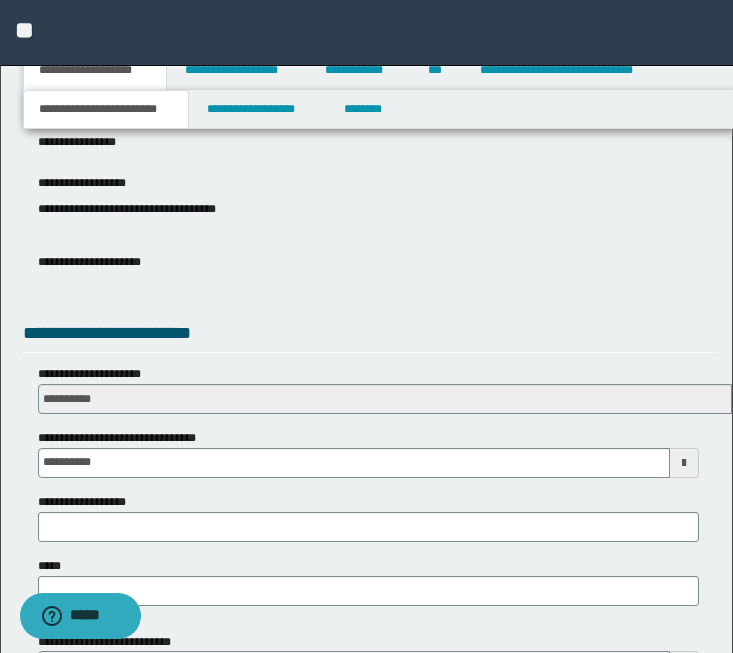 scroll, scrollTop: 868, scrollLeft: 0, axis: vertical 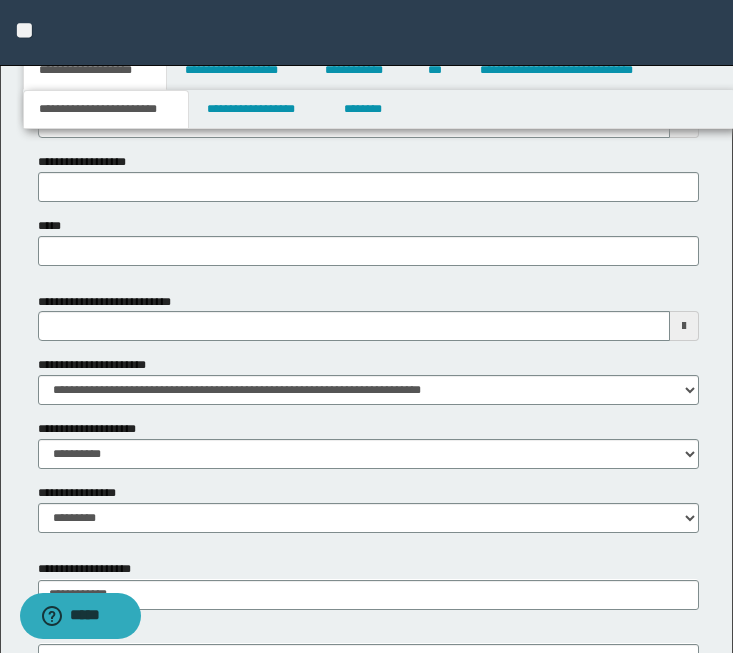 click at bounding box center [684, 326] 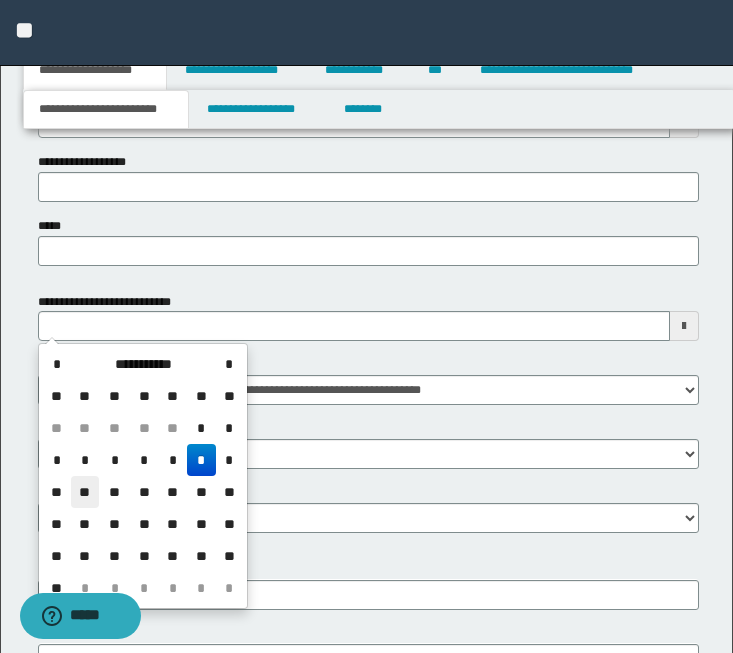 click on "**" at bounding box center [85, 492] 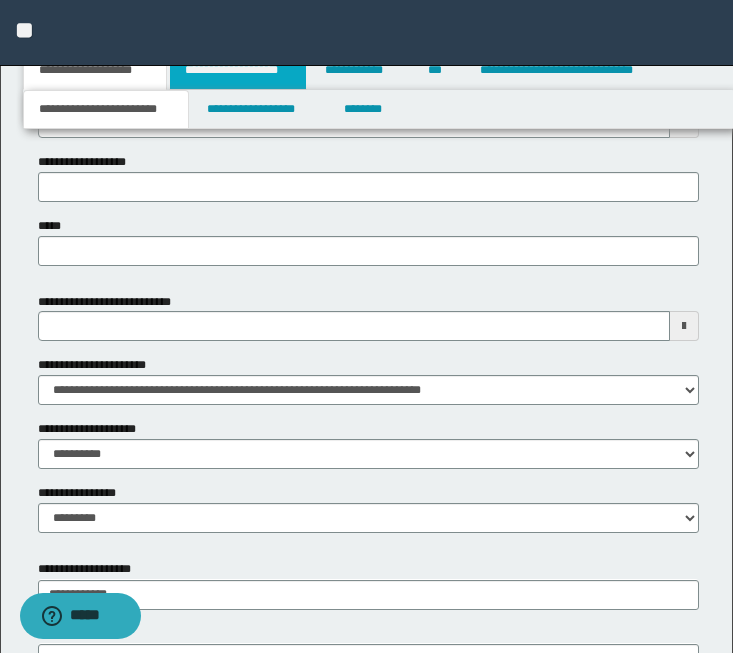 click on "**********" at bounding box center (238, 70) 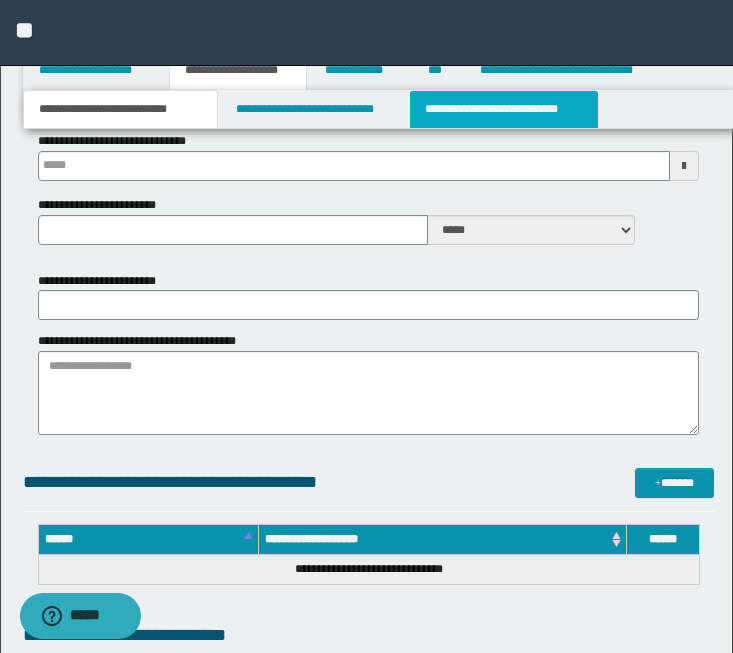 click on "**********" at bounding box center [504, 109] 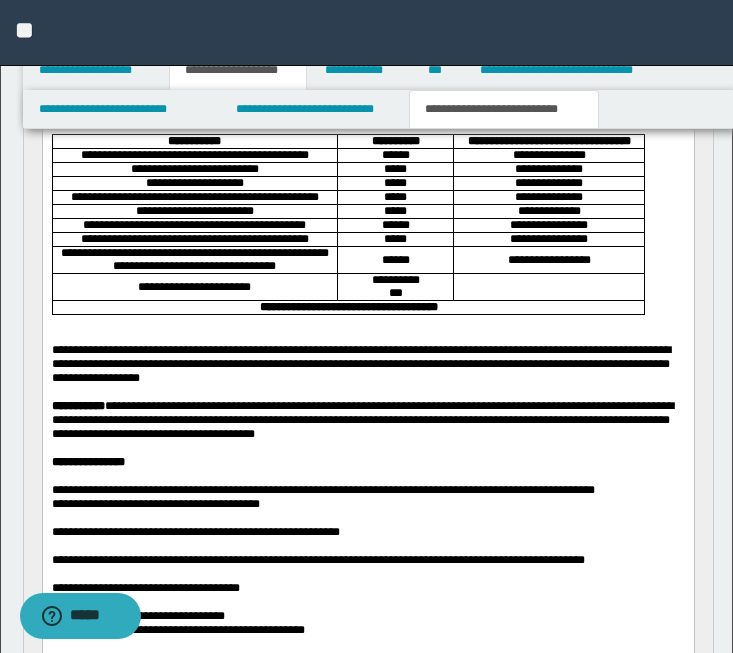 scroll, scrollTop: 1096, scrollLeft: 0, axis: vertical 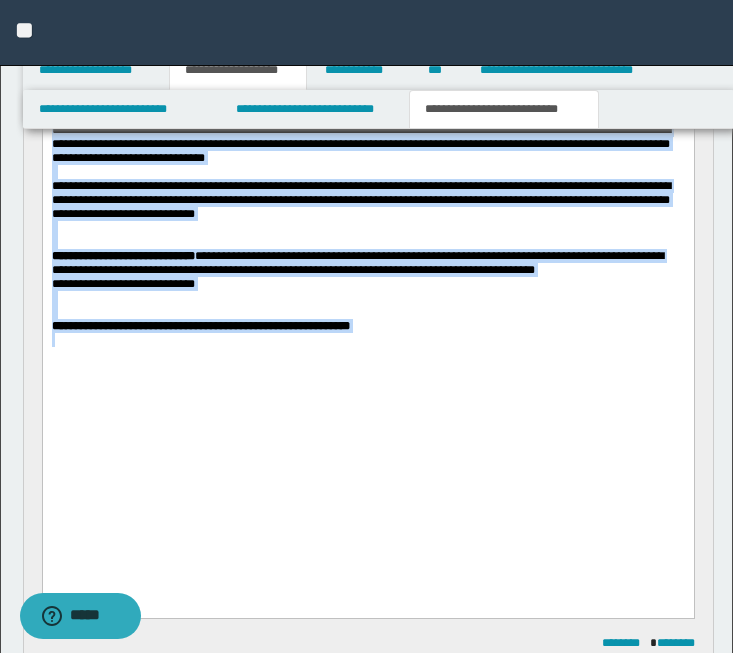 drag, startPoint x: 51, startPoint y: -611, endPoint x: 167, endPoint y: 618, distance: 1234.4623 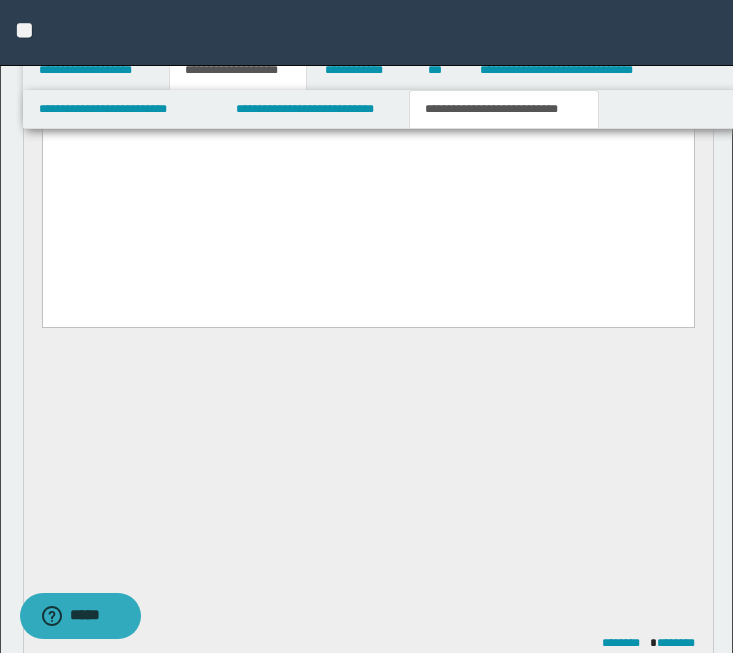 scroll, scrollTop: 1288, scrollLeft: 0, axis: vertical 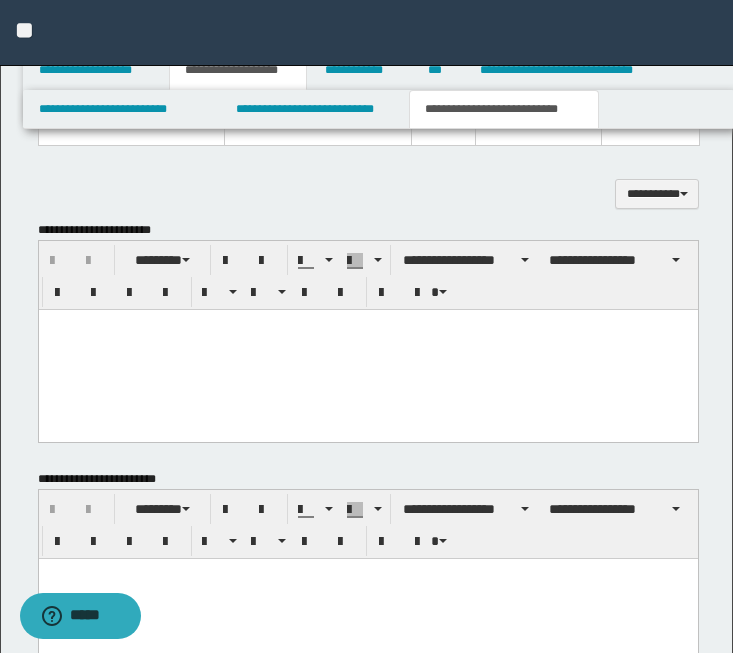 click at bounding box center [367, 350] 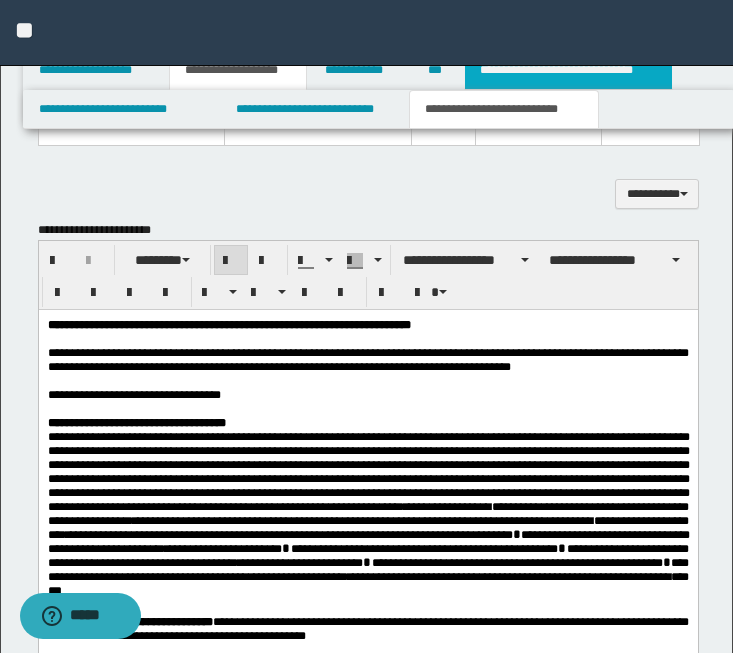click on "**********" at bounding box center (568, 70) 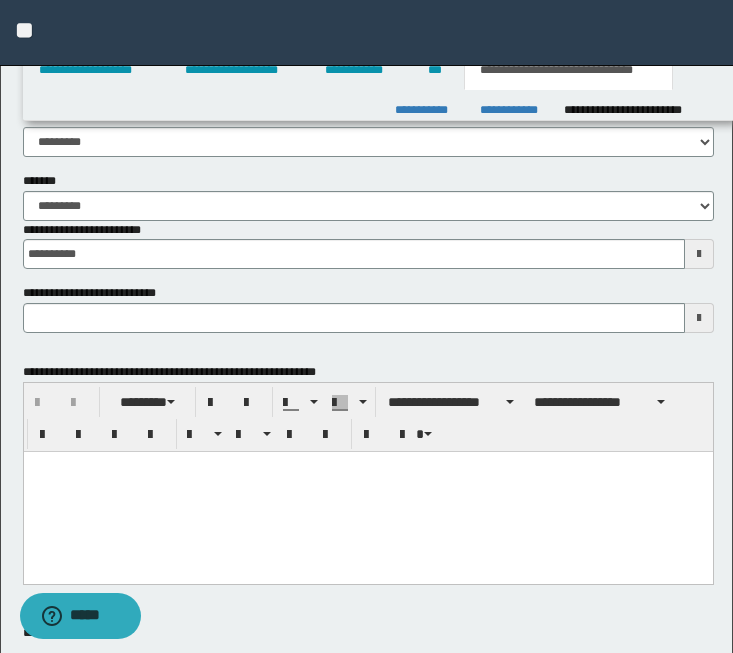 scroll, scrollTop: 669, scrollLeft: 0, axis: vertical 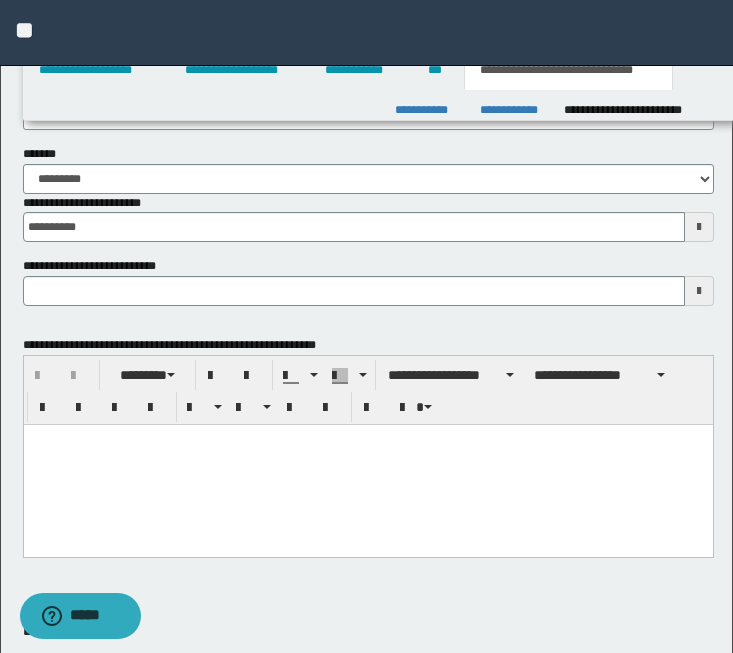 click at bounding box center [367, 465] 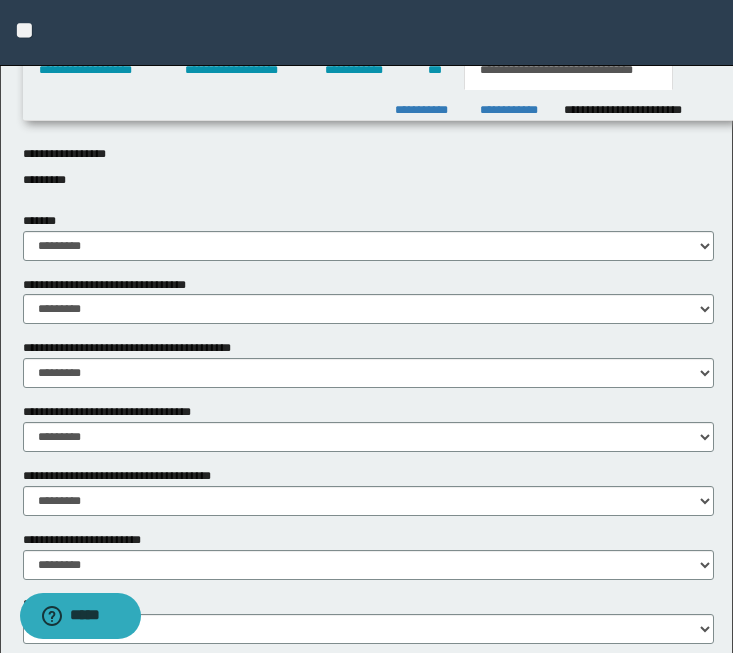 scroll, scrollTop: 1113, scrollLeft: 0, axis: vertical 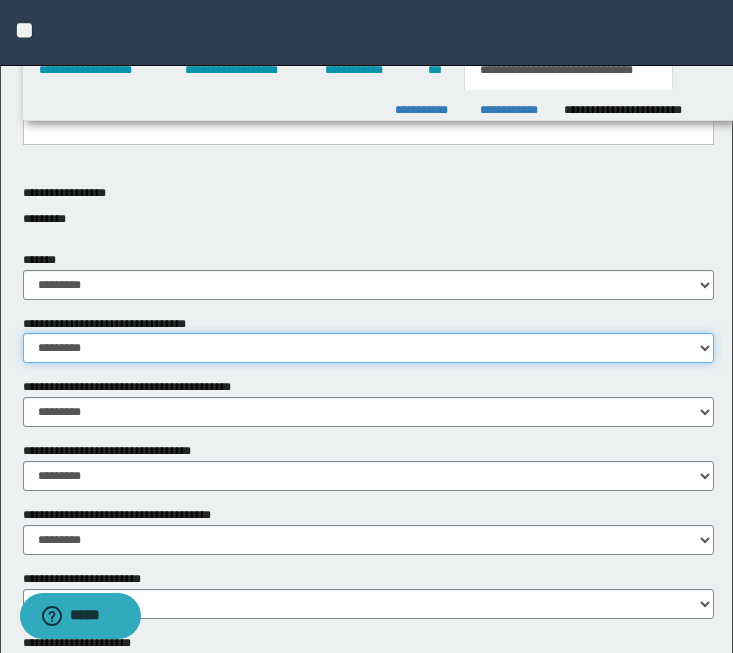 click on "*********
**
**" at bounding box center (368, 348) 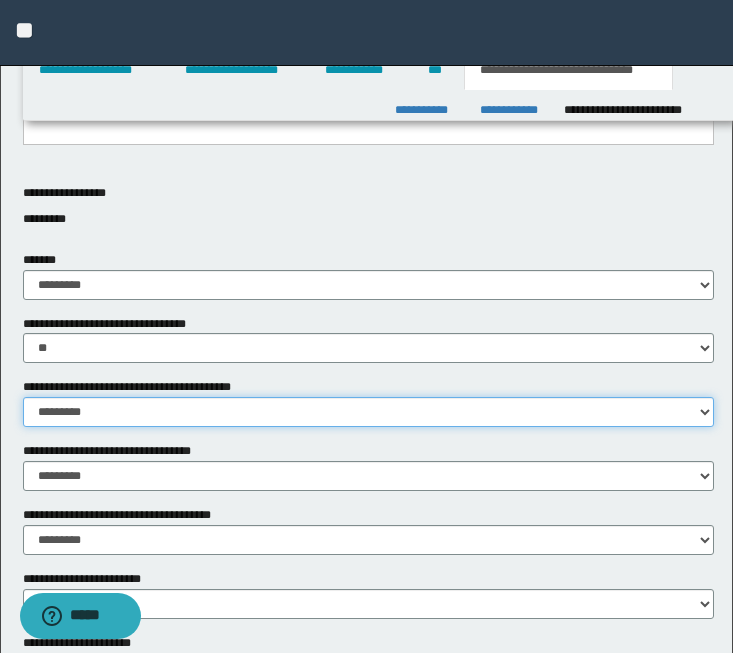 click on "*********
**
**" at bounding box center (368, 412) 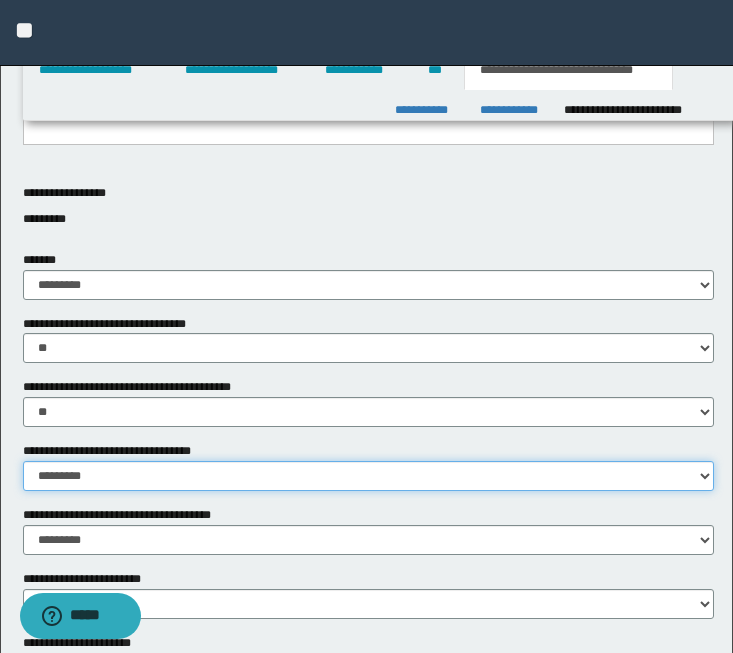 click on "*********
**
**" at bounding box center [368, 476] 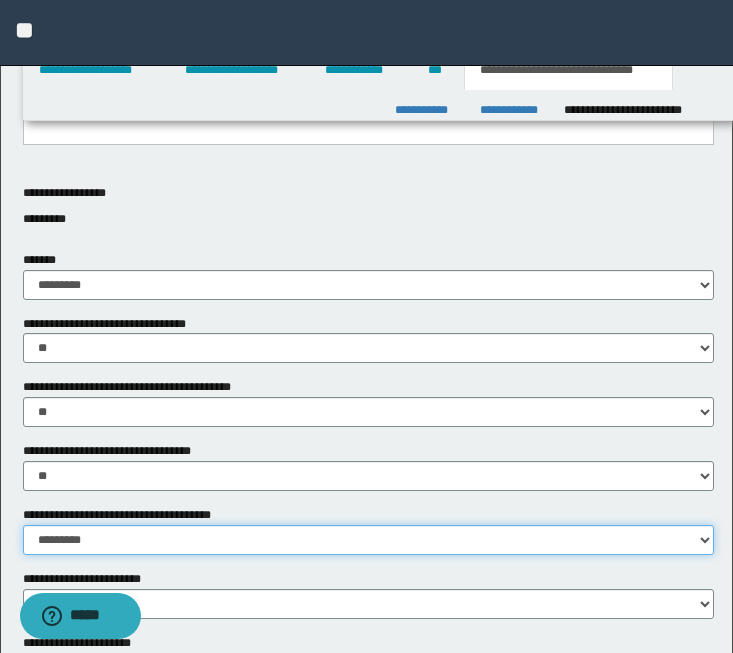 click on "*********
**
**" at bounding box center [368, 540] 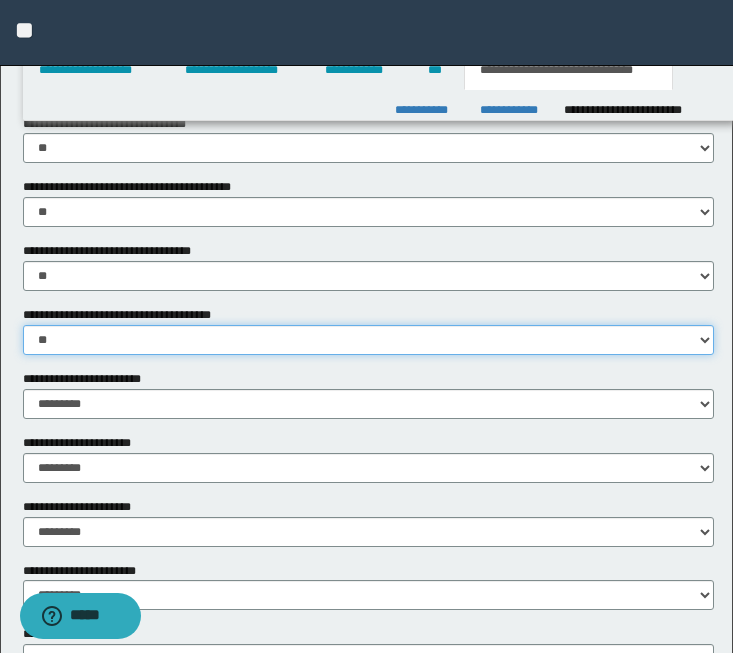 scroll, scrollTop: 1343, scrollLeft: 0, axis: vertical 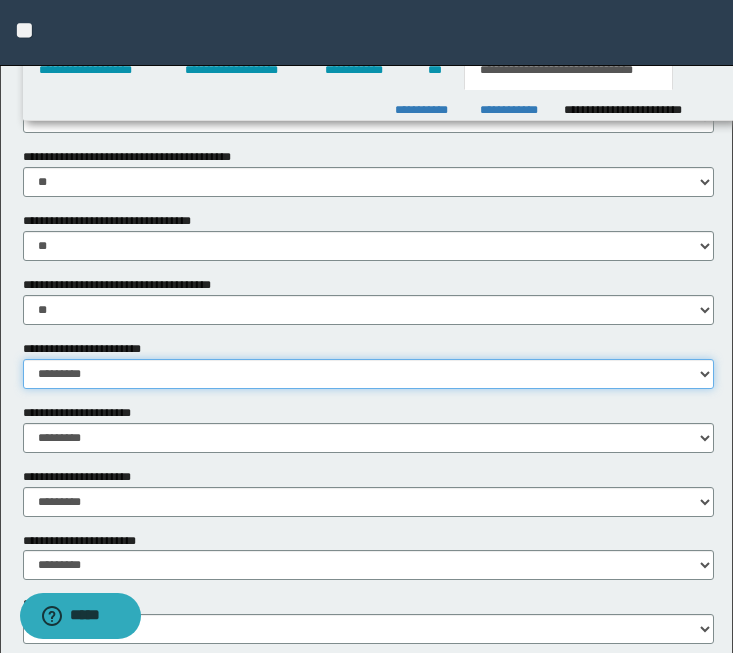 click on "*********
**
**" at bounding box center (368, 374) 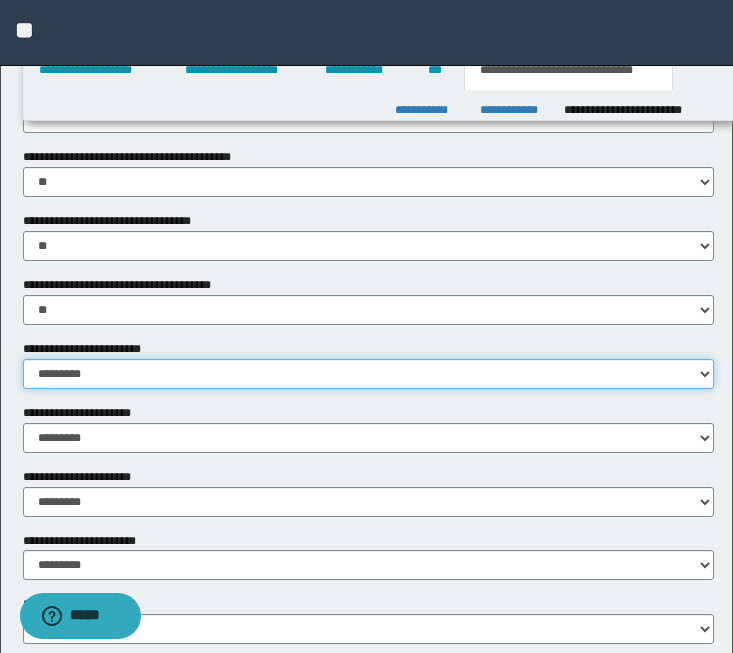 select on "*" 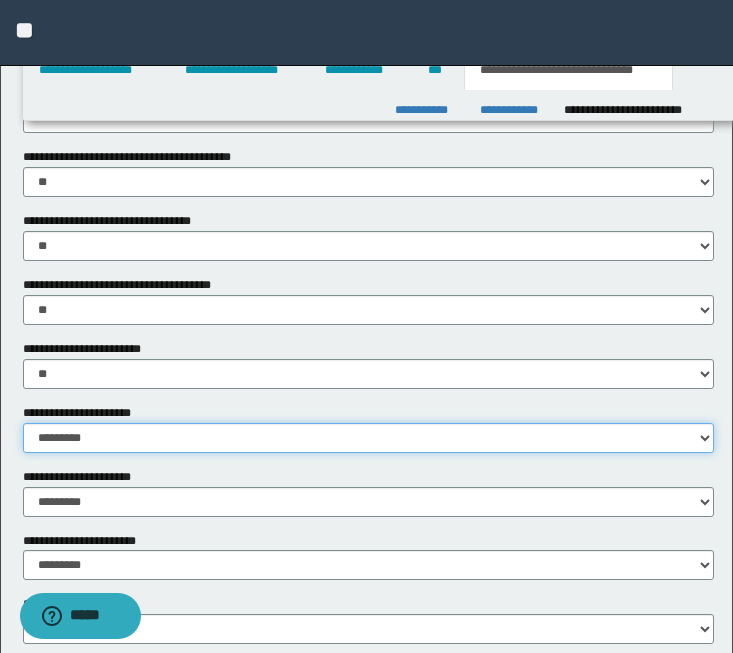 click on "*********
**
**" at bounding box center [368, 438] 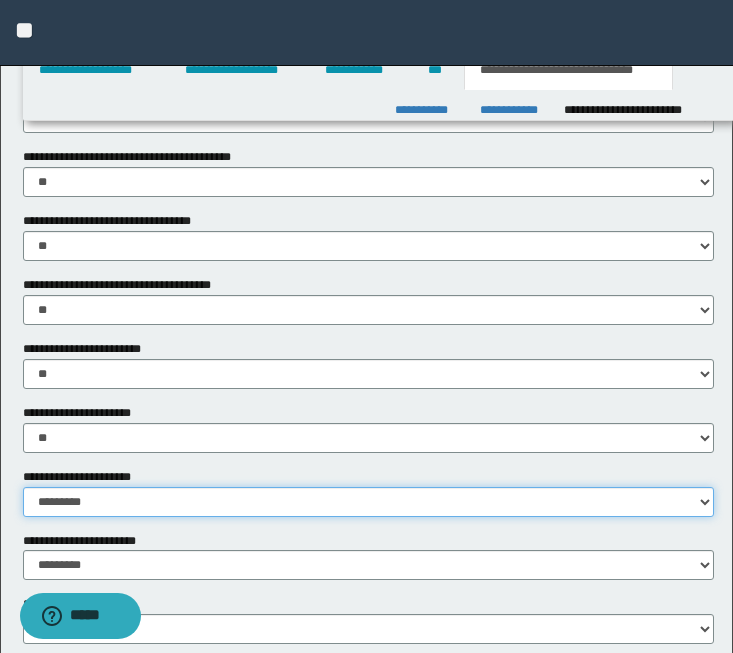 click on "*********
**
**" at bounding box center [368, 502] 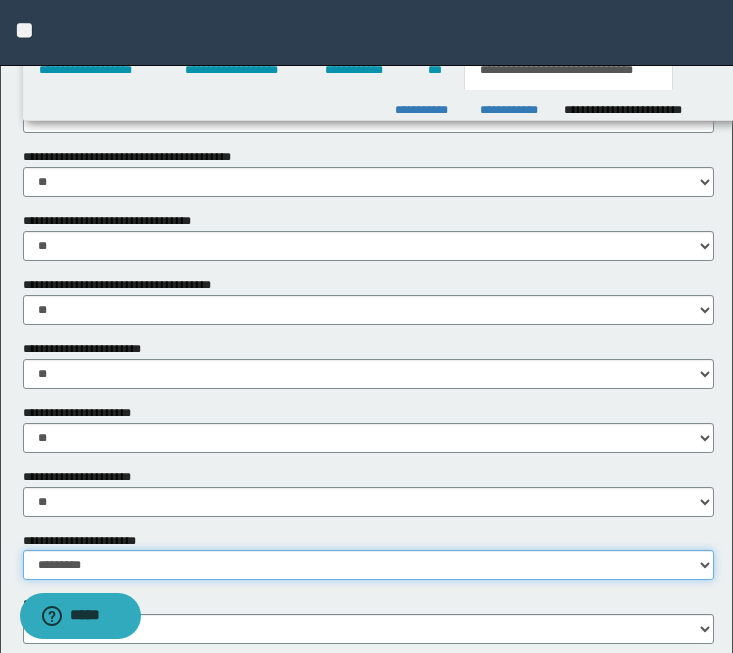 click on "*********
*********
*********" at bounding box center [368, 565] 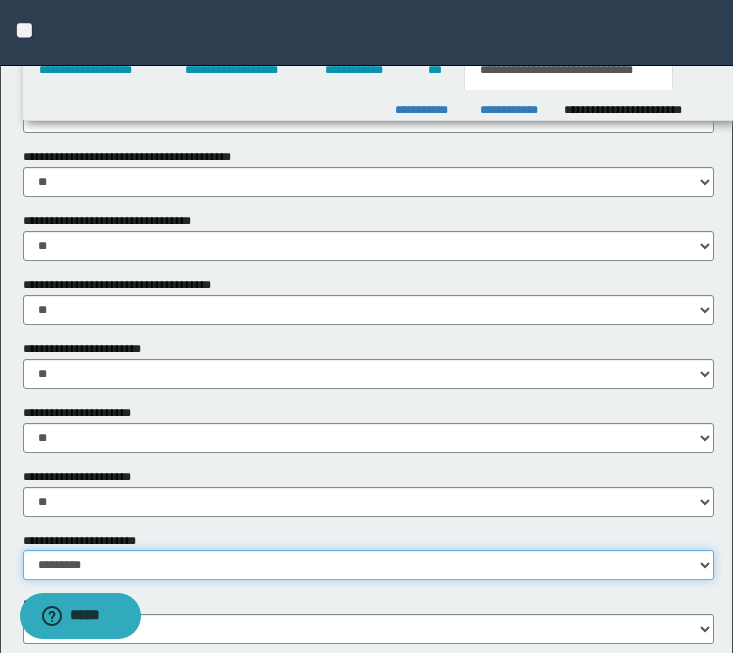 select on "*" 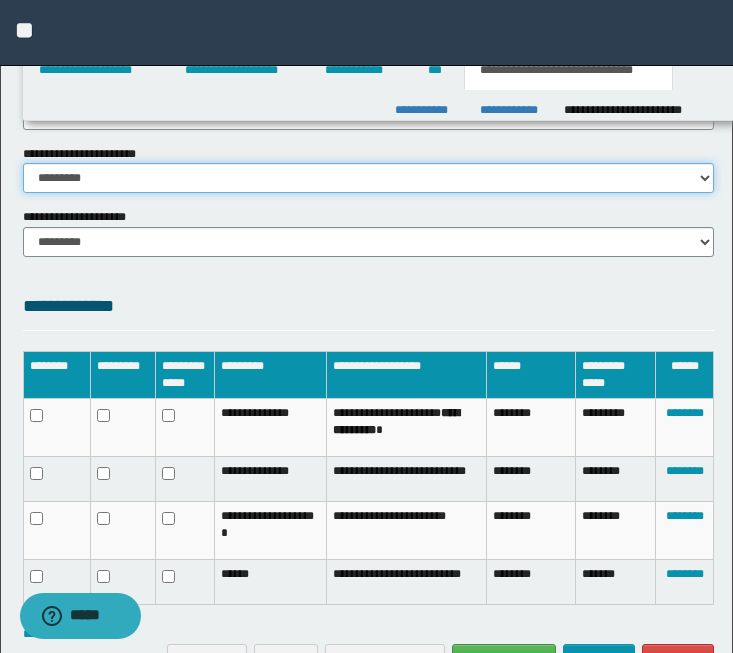 scroll, scrollTop: 1847, scrollLeft: 0, axis: vertical 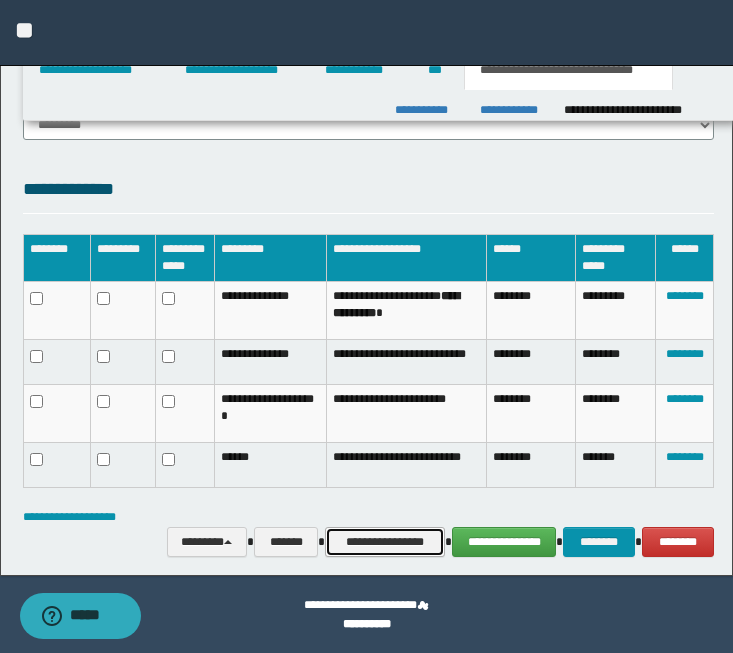click on "**********" at bounding box center (385, 542) 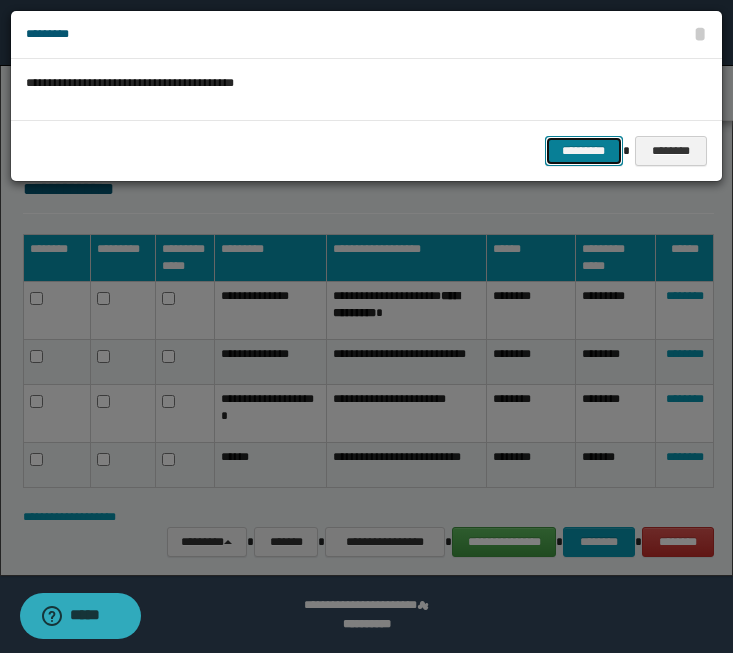click on "*********" at bounding box center (584, 151) 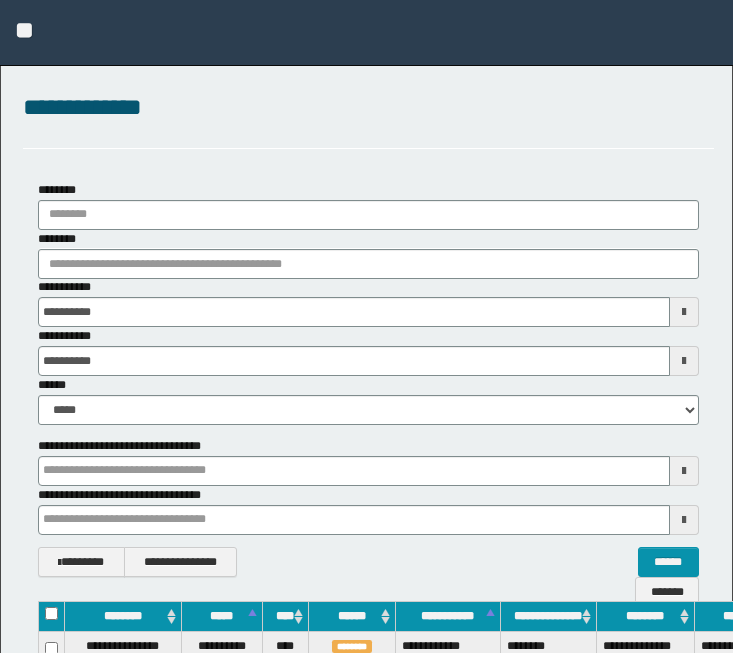 scroll, scrollTop: 255, scrollLeft: 160, axis: both 